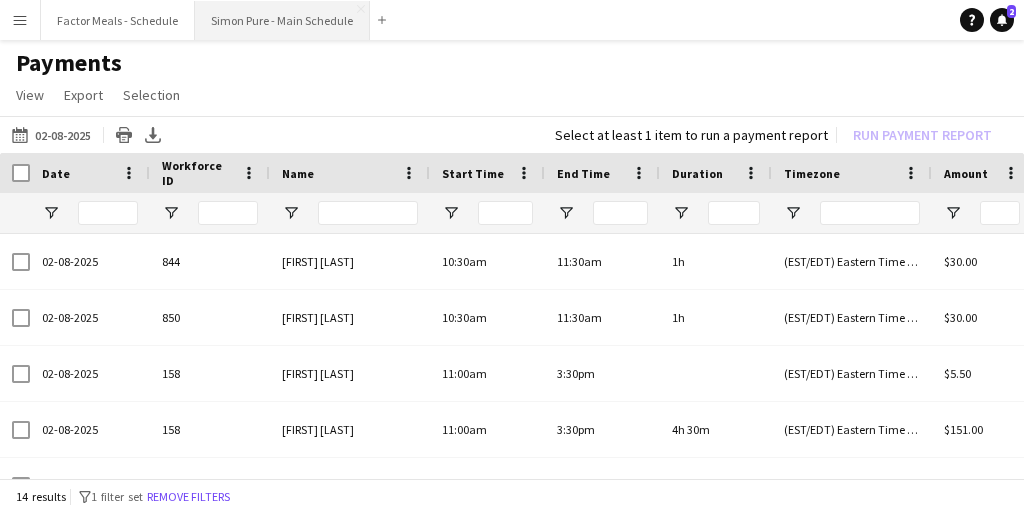 scroll, scrollTop: 0, scrollLeft: 0, axis: both 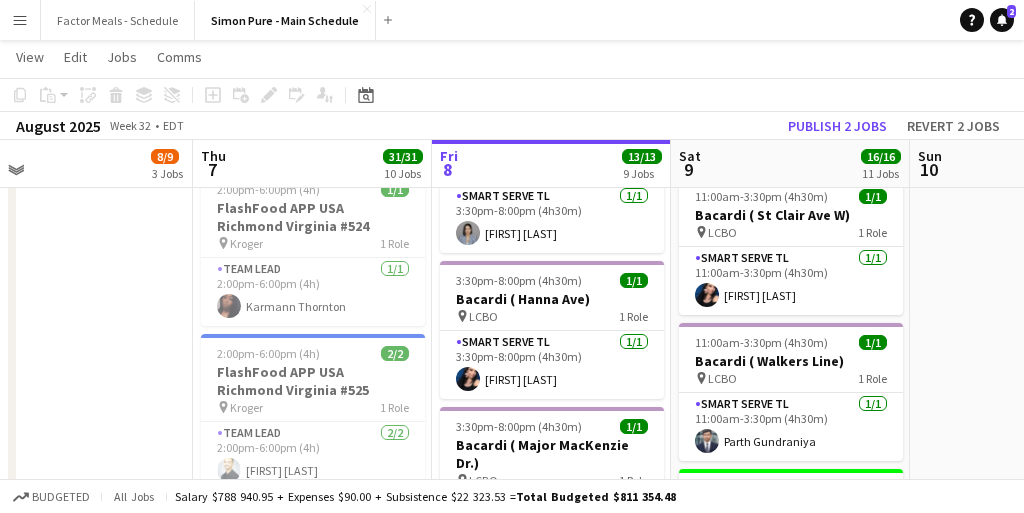 click on "Menu" at bounding box center (20, 20) 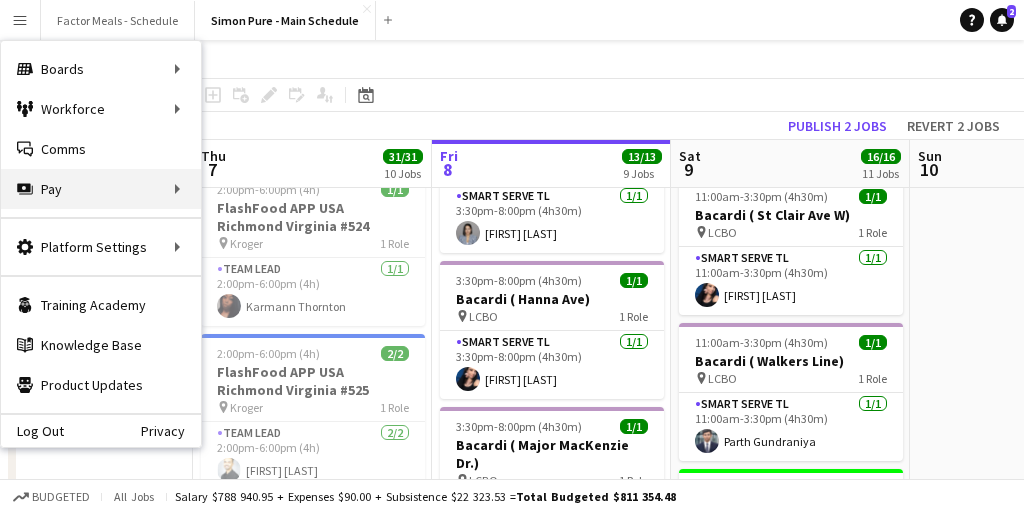 click on "Pay
Pay" at bounding box center [101, 189] 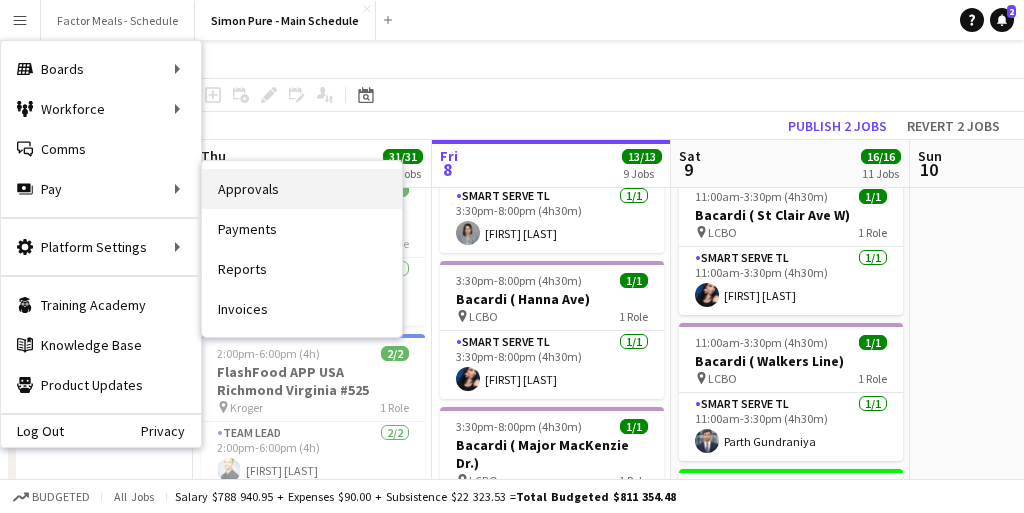 click on "Approvals" at bounding box center (302, 189) 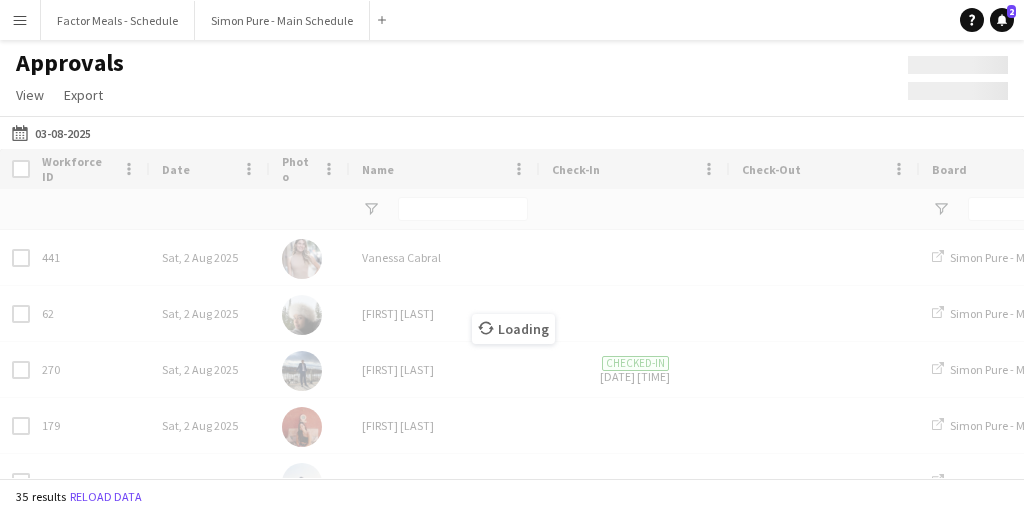 scroll, scrollTop: 0, scrollLeft: 0, axis: both 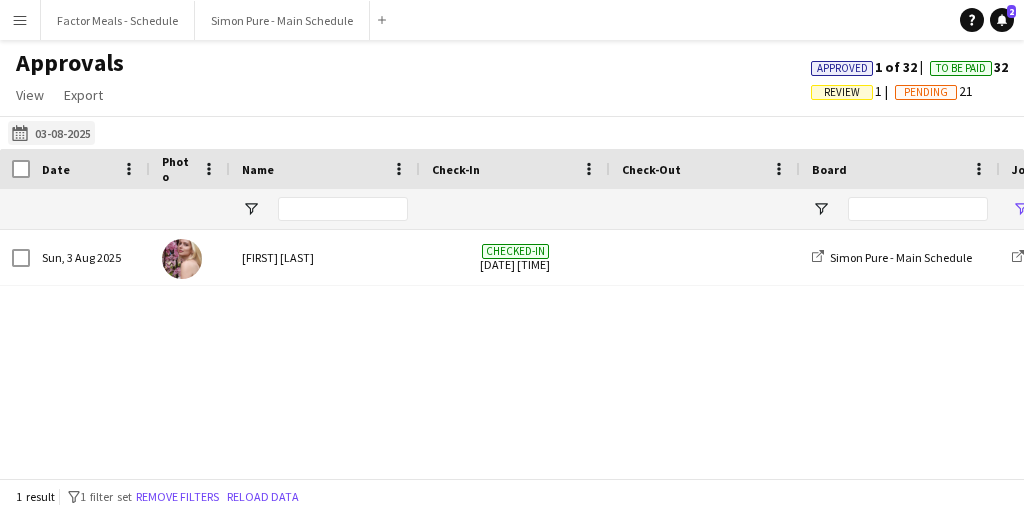 click on "[DATE]
[DATE]" 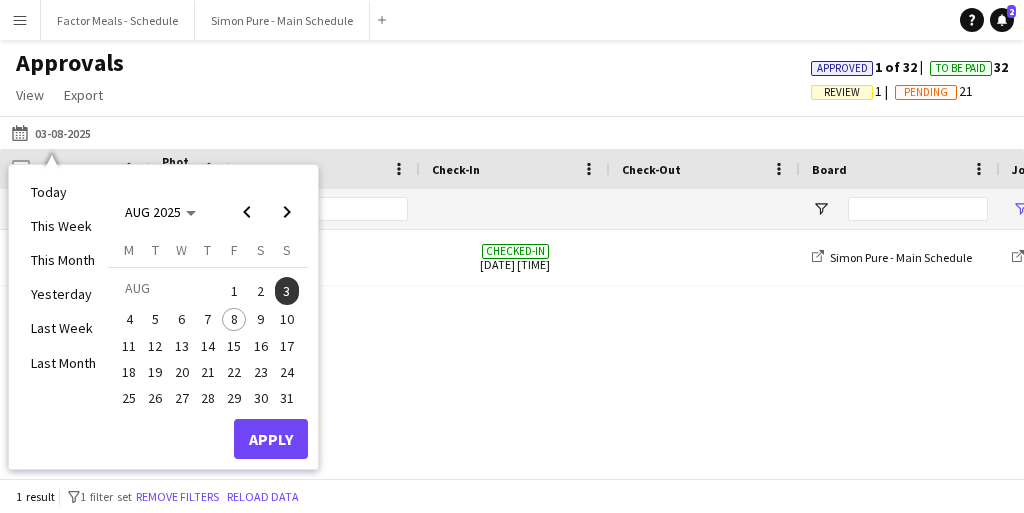 click on "1" at bounding box center (234, 291) 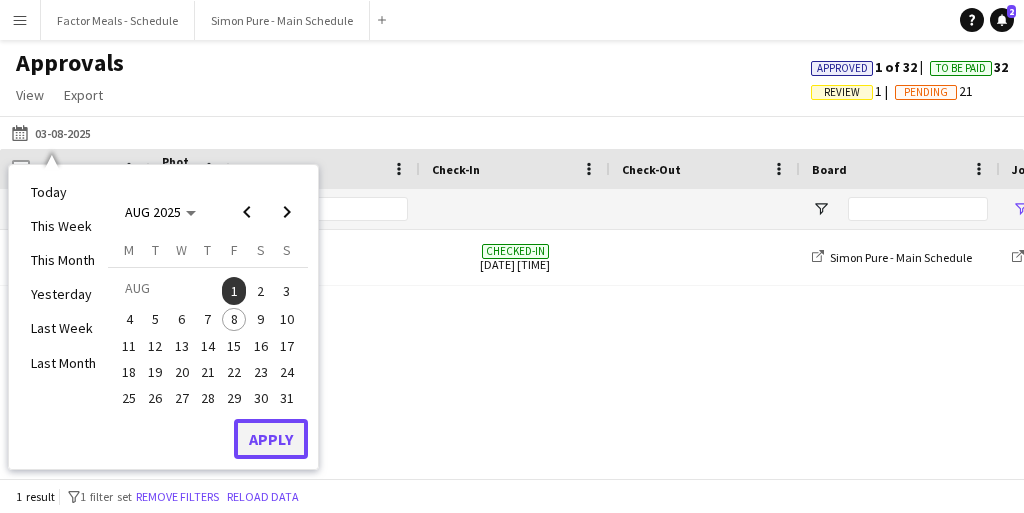click on "Apply" at bounding box center [271, 439] 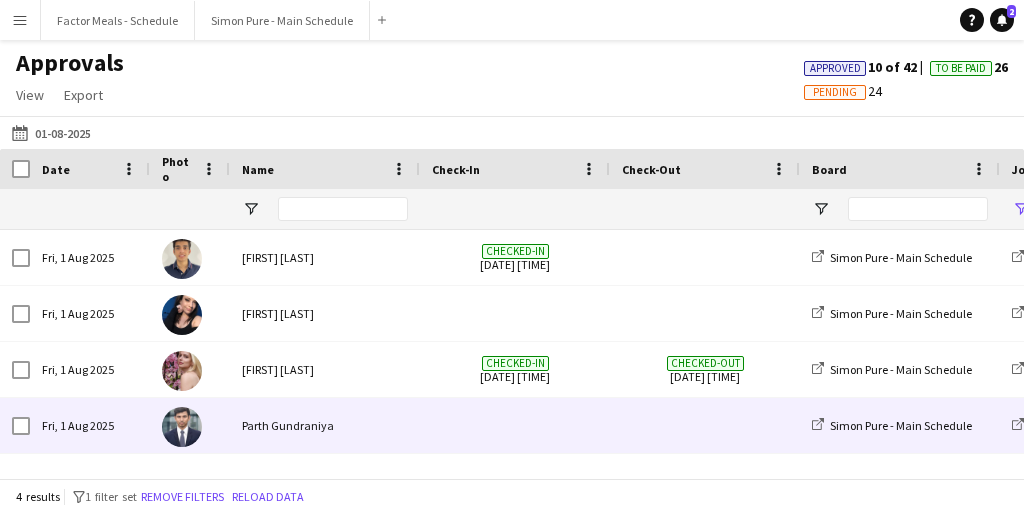scroll, scrollTop: 0, scrollLeft: 93, axis: horizontal 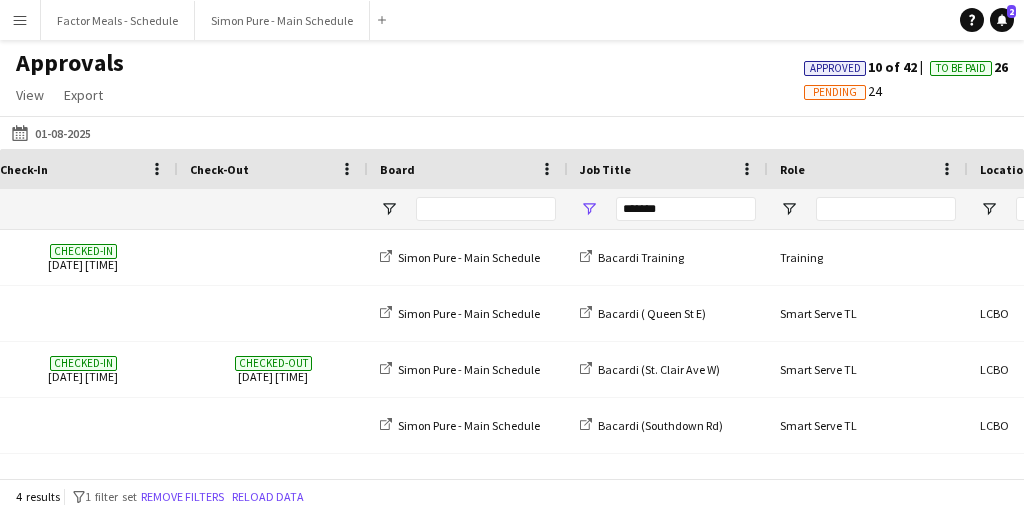 click on "Menu" at bounding box center (20, 20) 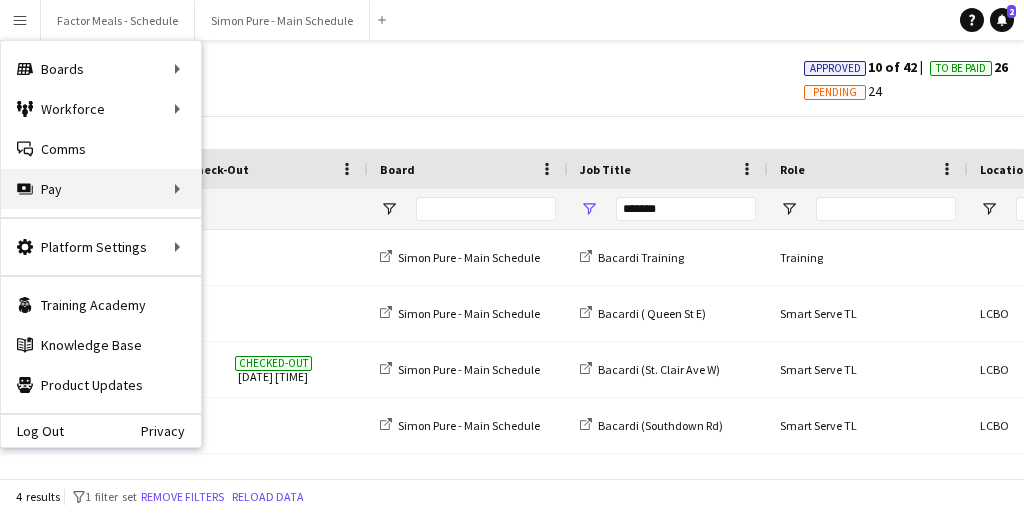 click on "Pay
Pay" at bounding box center (101, 189) 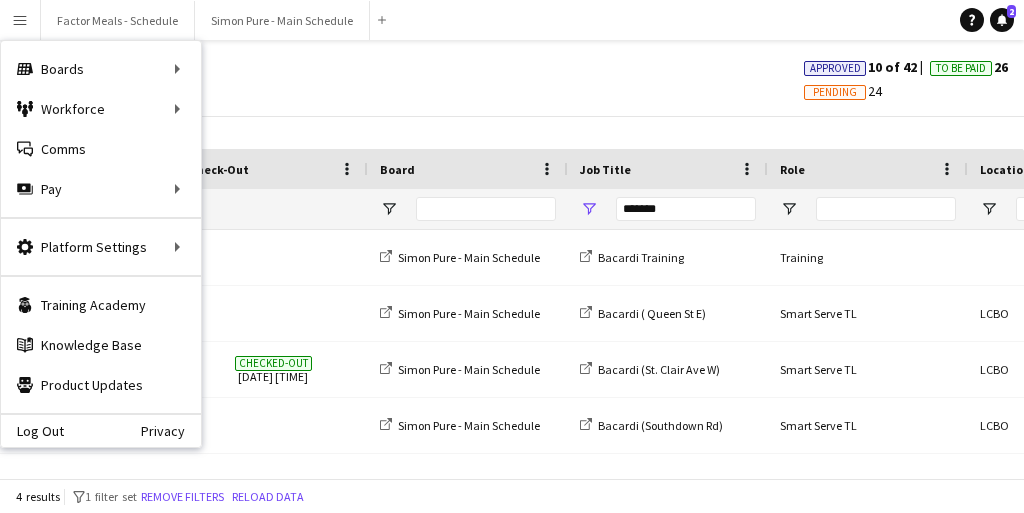 click on "Approvals   View  Customise view Customise filters Reset Filters Reset View Reset All  Export  Export as XLSX Export as CSV Export as PDF Approved  10 of 42  To Be Paid  26   Pending   24" 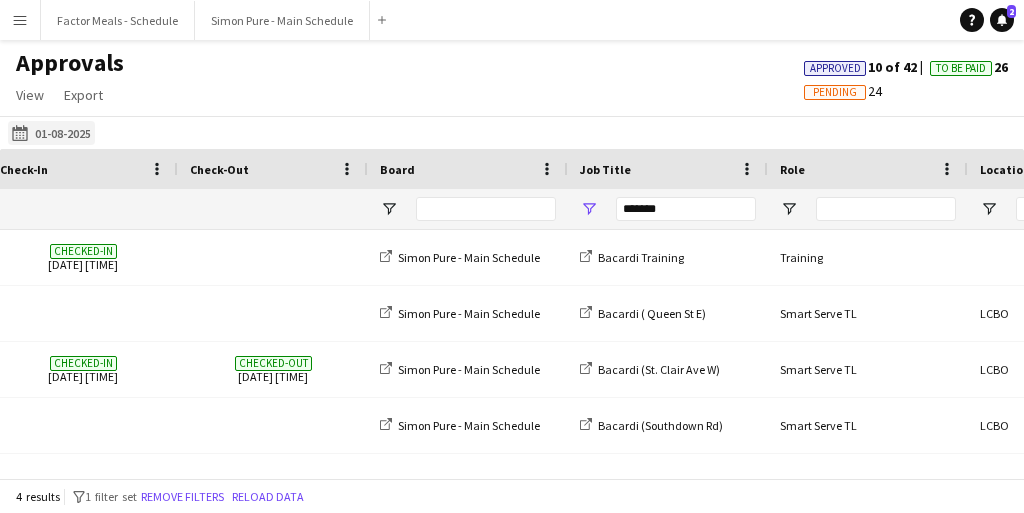 click on "03-08-2025
01-08-2025" 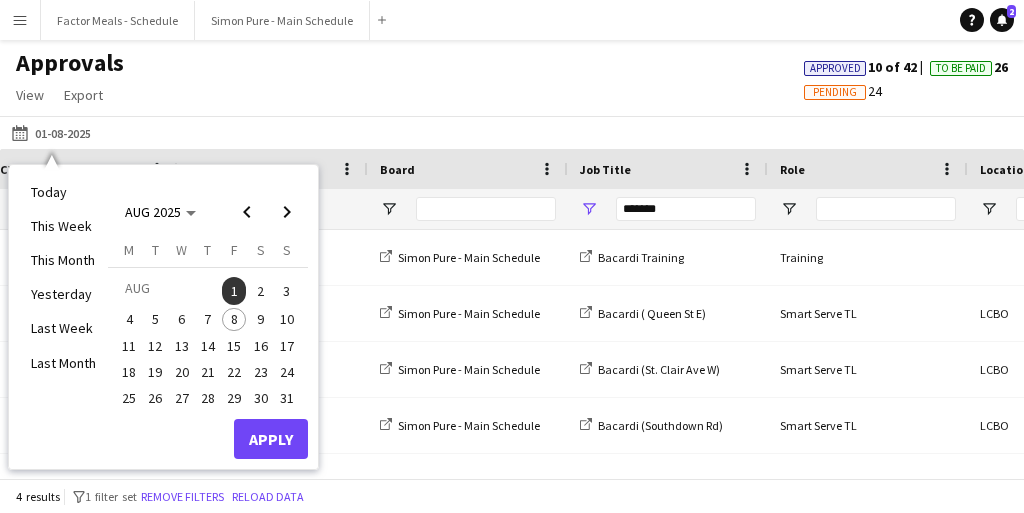 click on "2" at bounding box center (261, 291) 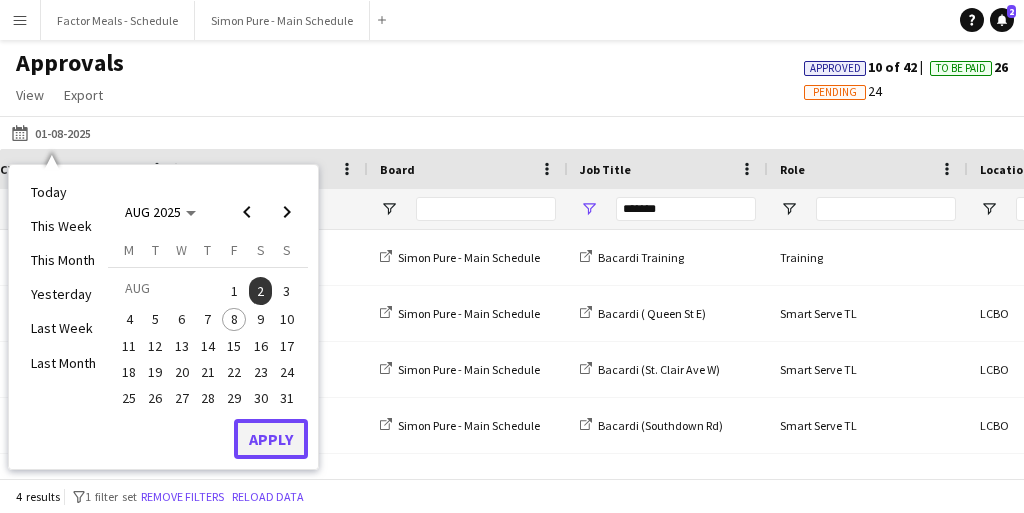 click on "Apply" at bounding box center [271, 439] 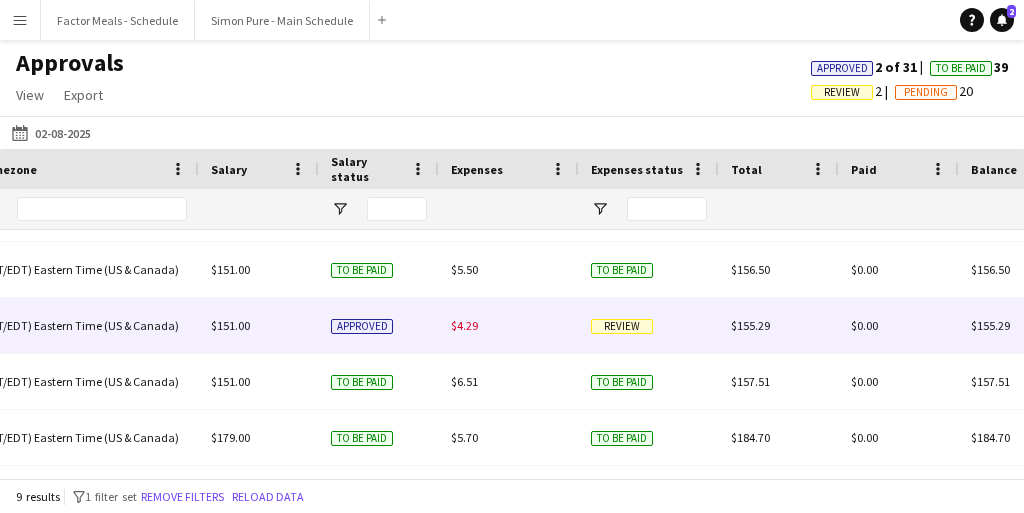 click on "Review" at bounding box center (622, 326) 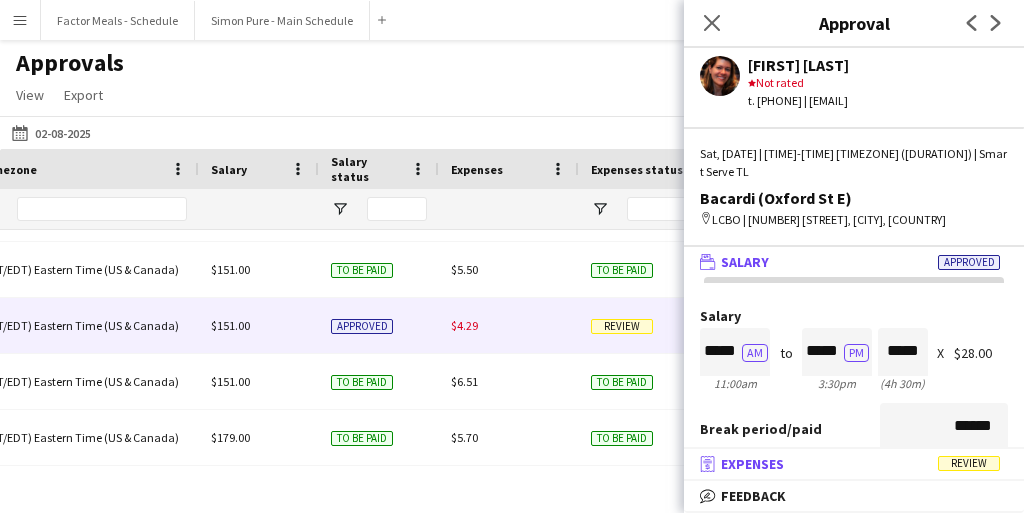 click on "Review" at bounding box center [969, 463] 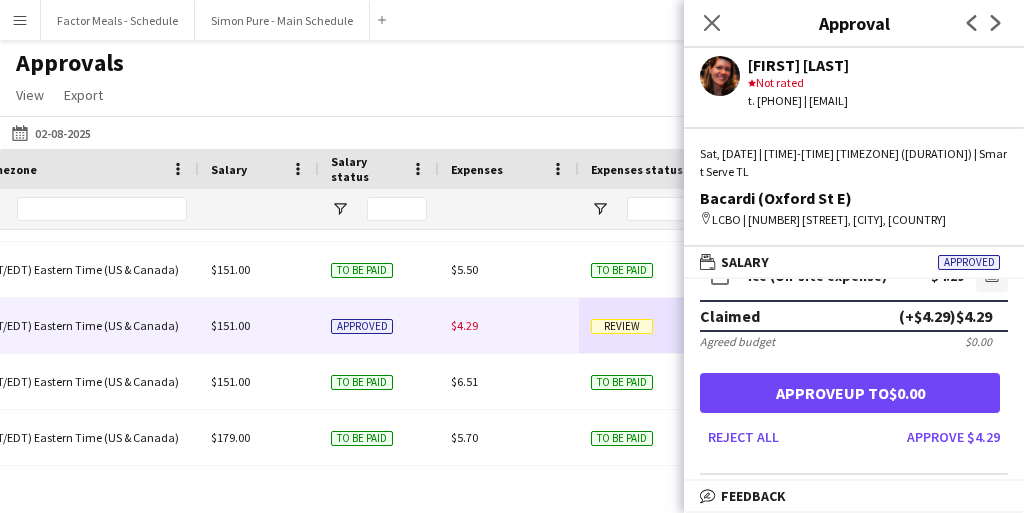 scroll, scrollTop: 0, scrollLeft: 0, axis: both 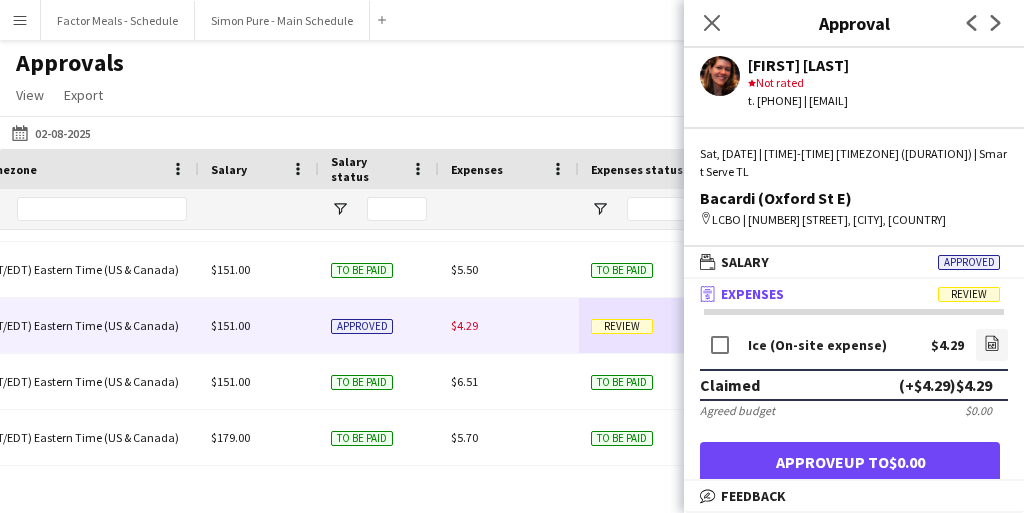 click on "Review" at bounding box center (969, 294) 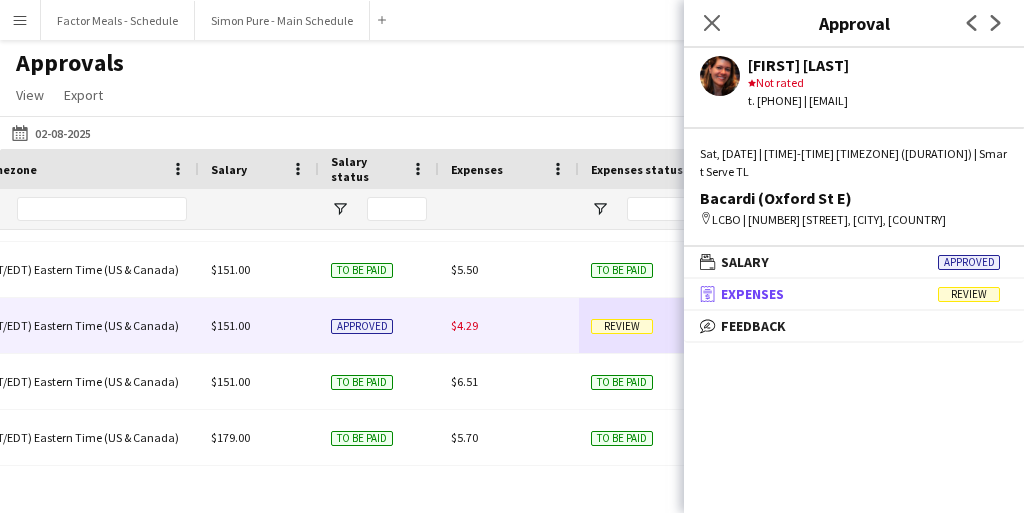 click on "Review" at bounding box center (969, 294) 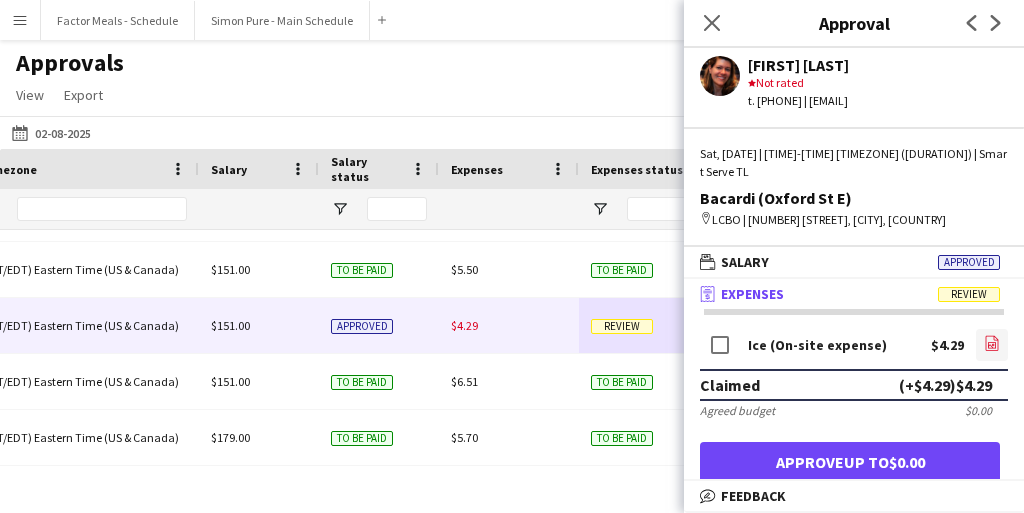click on "file-image" 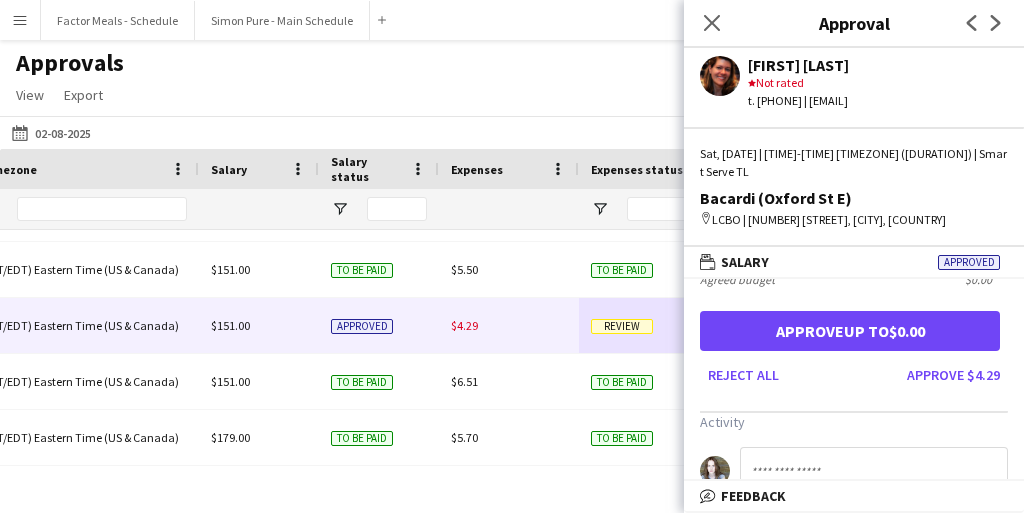 scroll, scrollTop: 132, scrollLeft: 0, axis: vertical 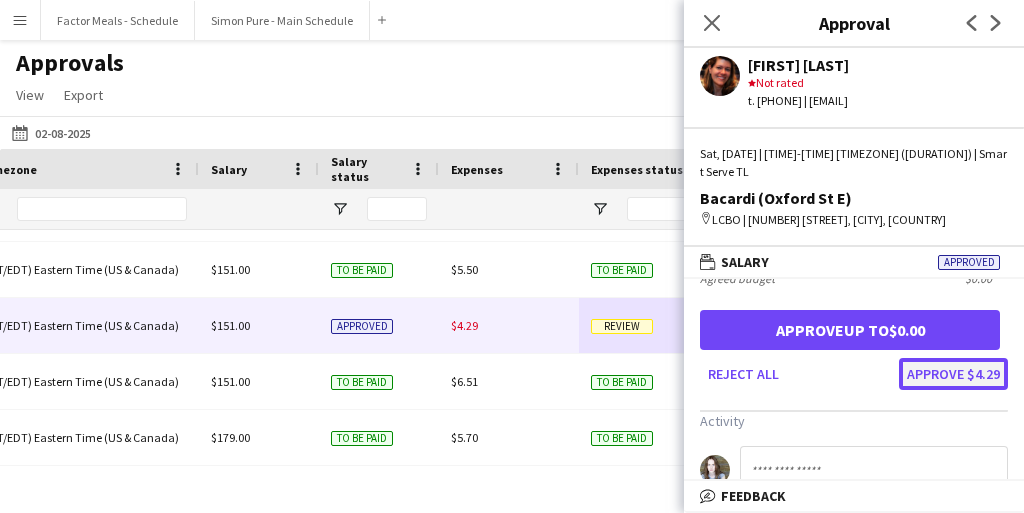 click on "Approve $4.29" at bounding box center [953, 374] 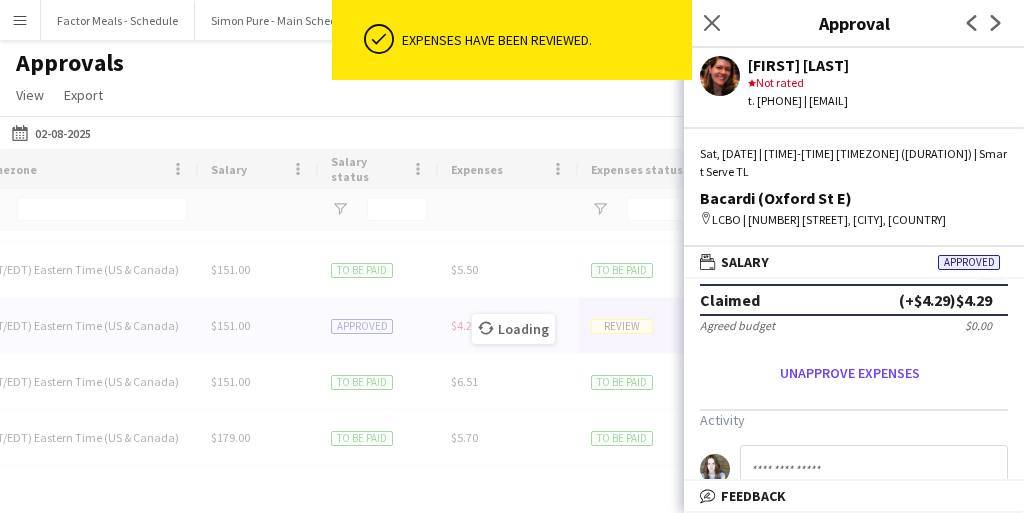 scroll, scrollTop: 124, scrollLeft: 0, axis: vertical 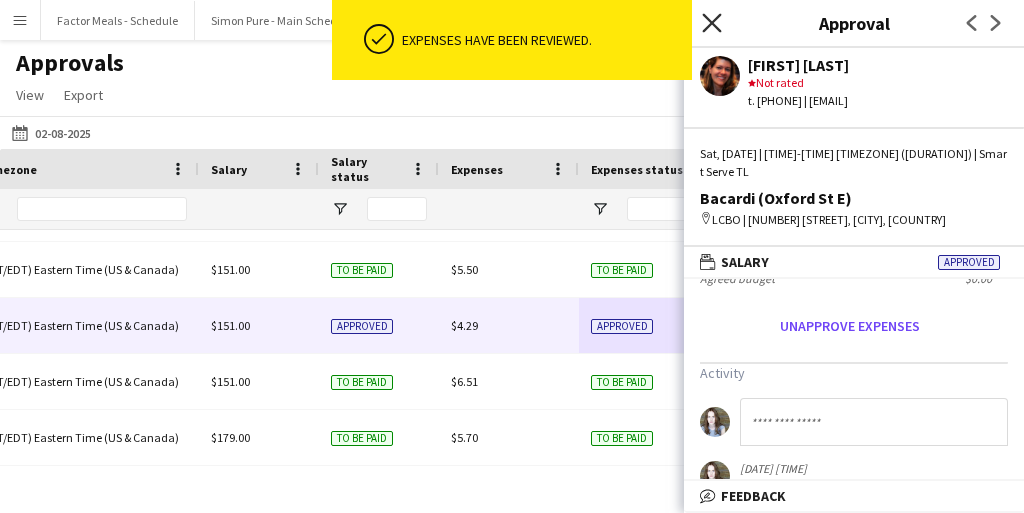 click 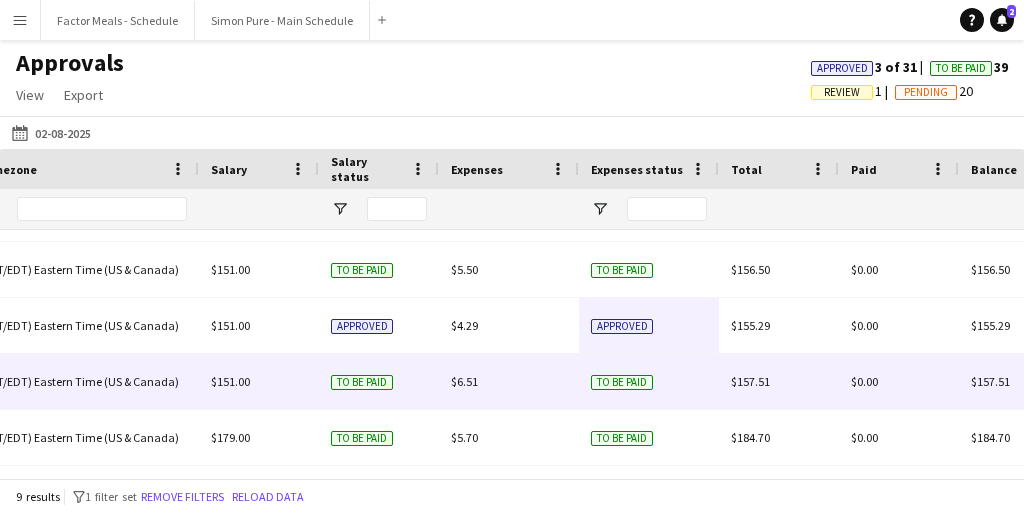 scroll, scrollTop: 0, scrollLeft: 1700, axis: horizontal 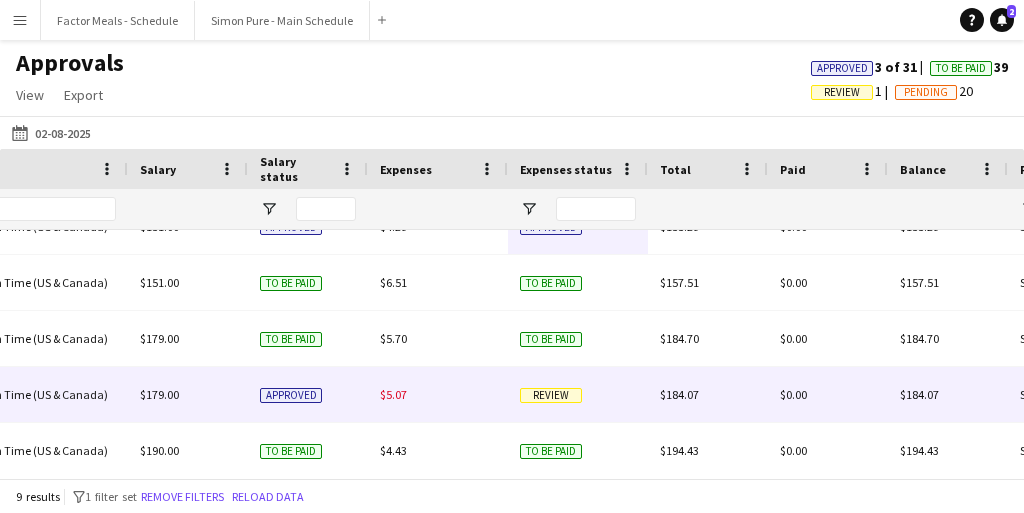 click on "Review" at bounding box center [551, 395] 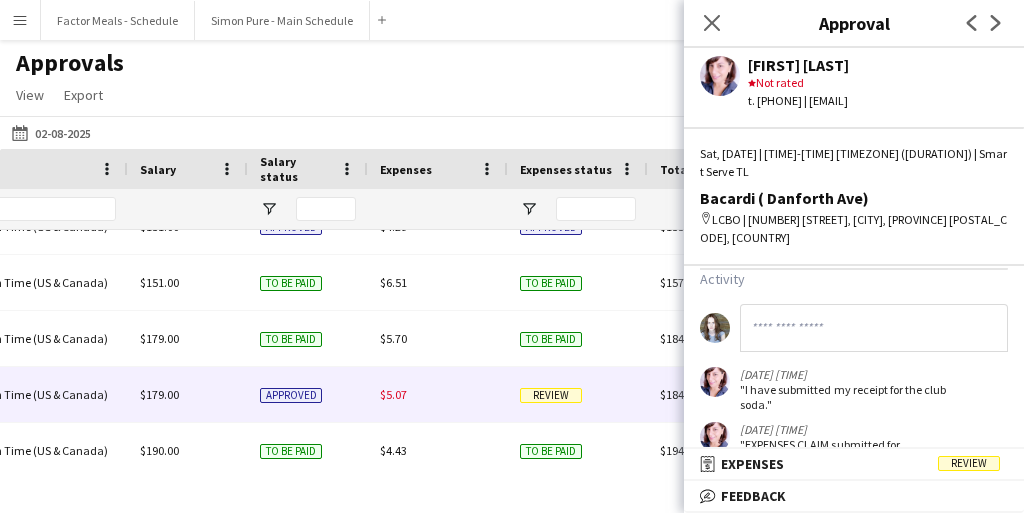 click on "Review" at bounding box center [969, 463] 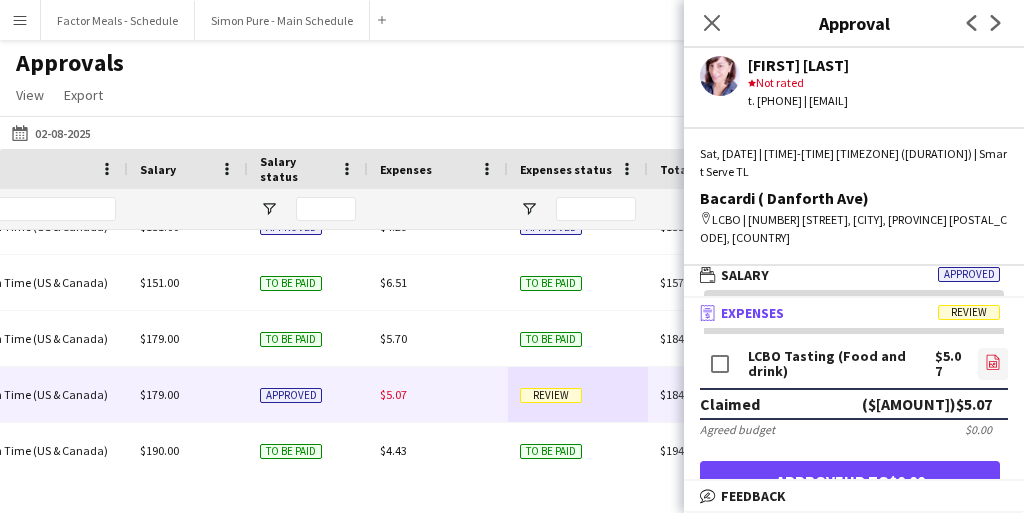 click on "file-image" 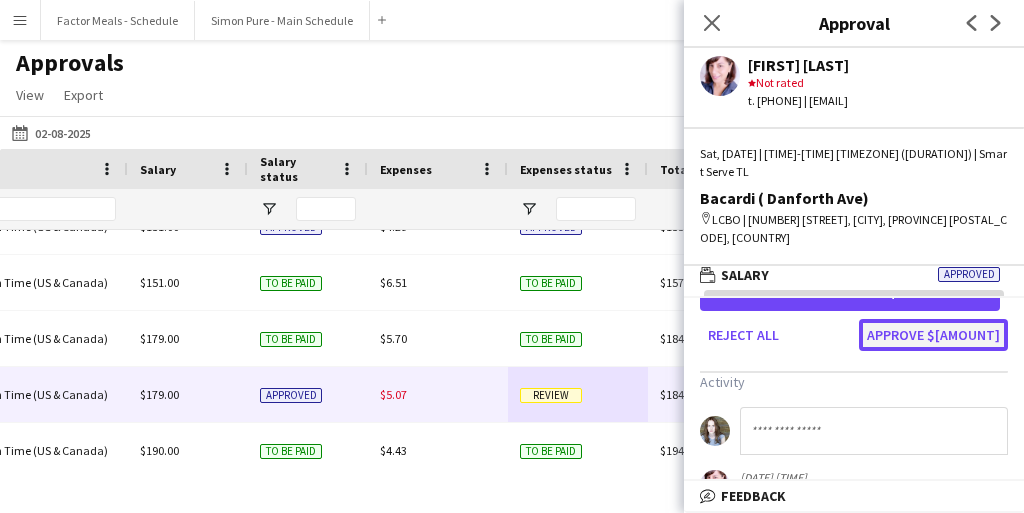 click on "Approve $[AMOUNT]" at bounding box center (933, 335) 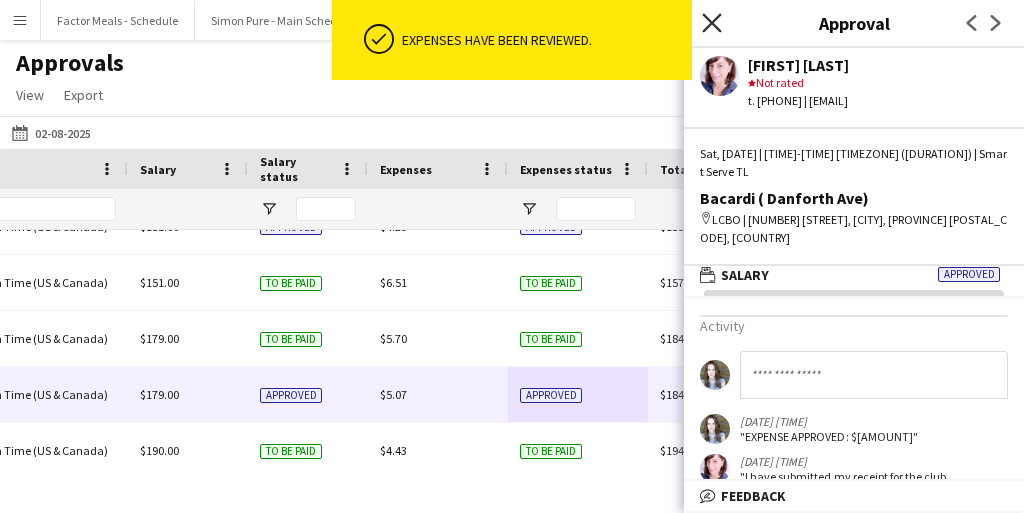 click 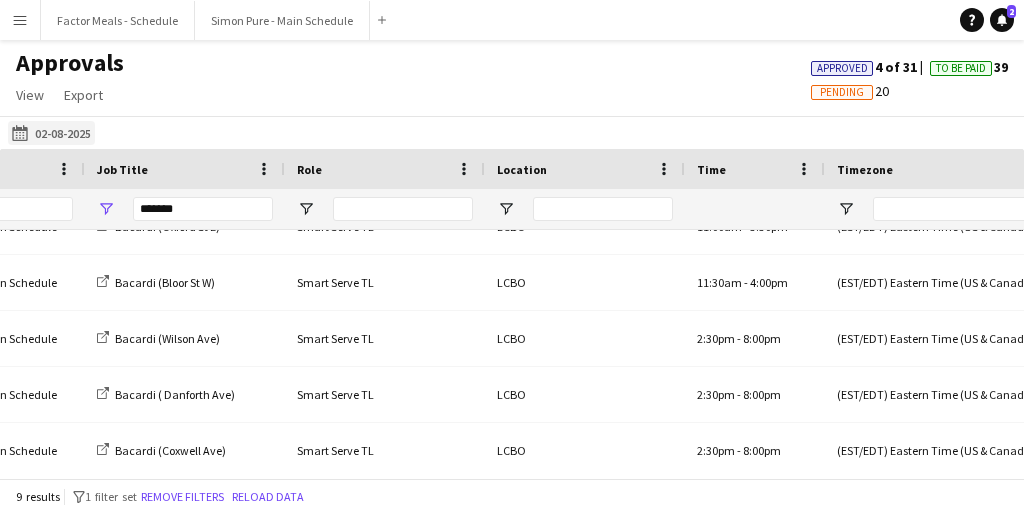 click on "[DATE]
[DATE]" 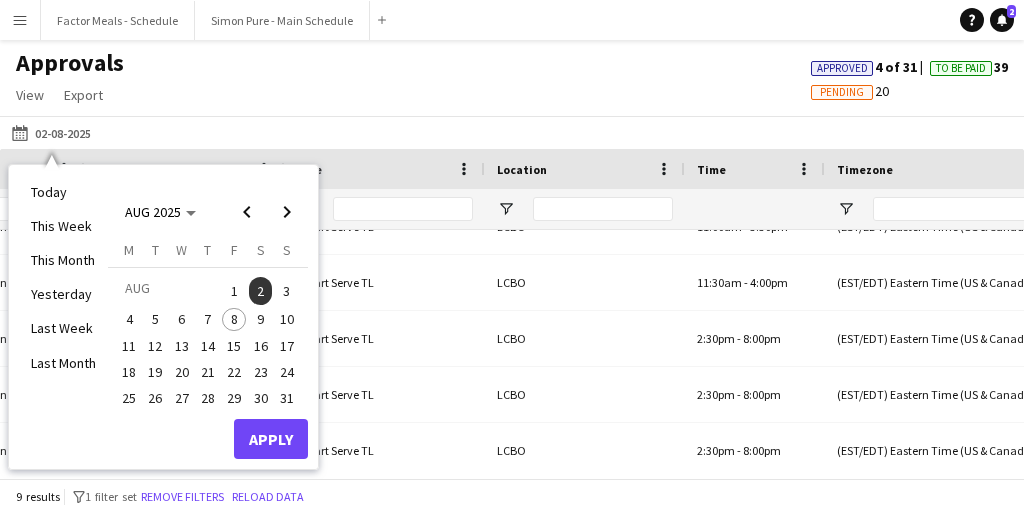 click on "3" at bounding box center (287, 290) 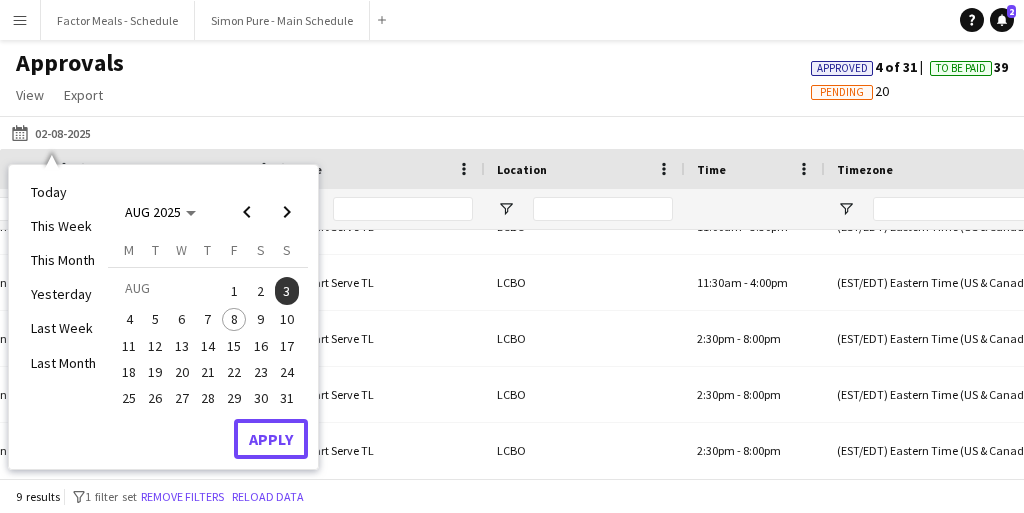 click on "Apply" at bounding box center (271, 439) 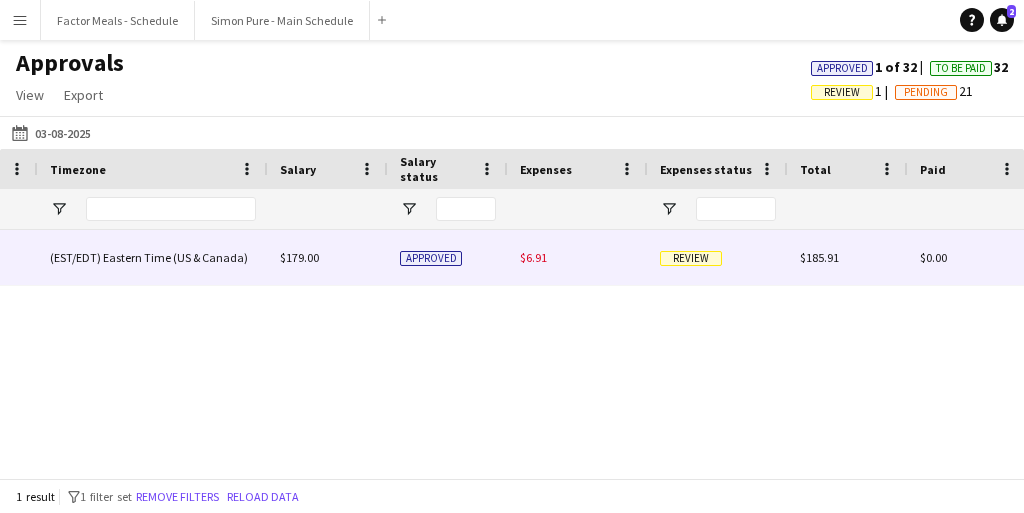click on "Review" at bounding box center [691, 258] 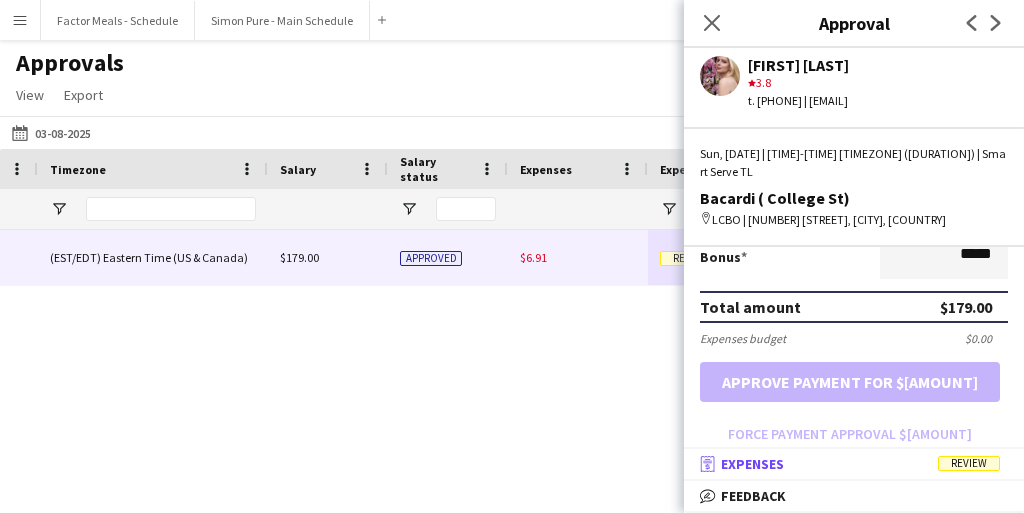 click on "Review" at bounding box center (969, 463) 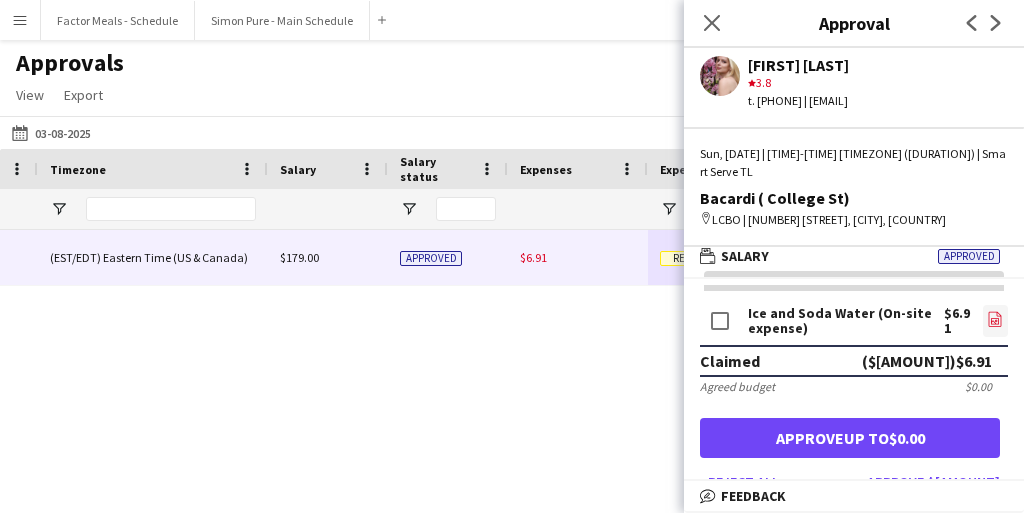 click 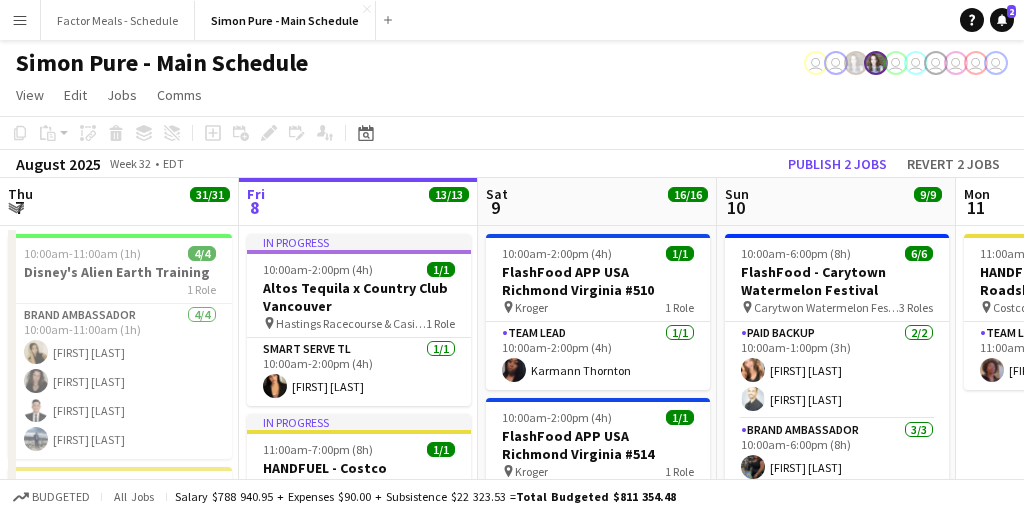 click on "Menu" at bounding box center [20, 20] 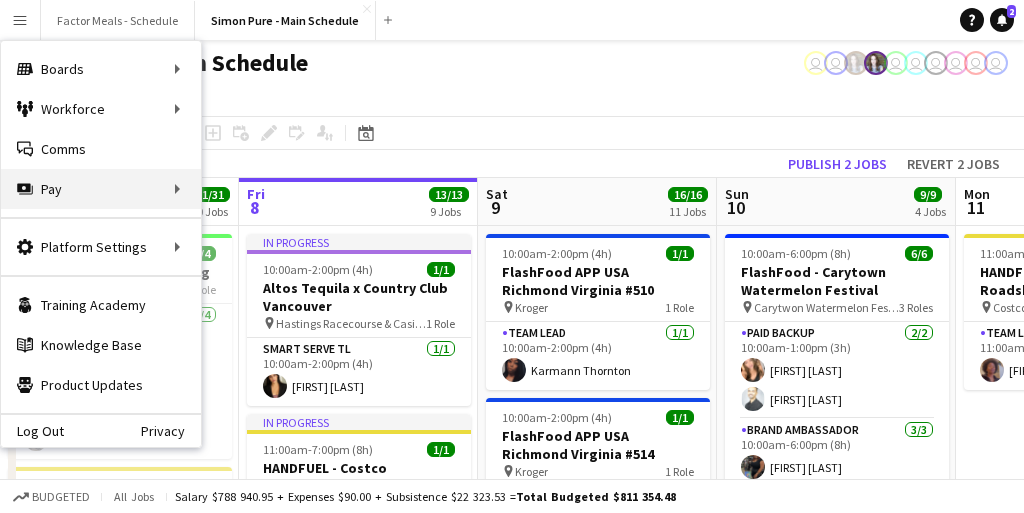 click on "Pay
Pay" at bounding box center (101, 189) 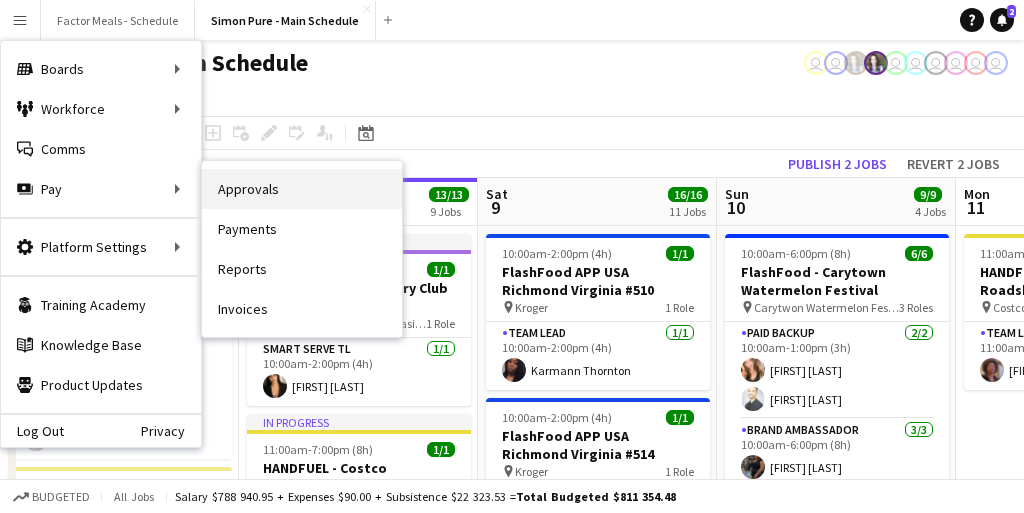 click on "Approvals" at bounding box center [302, 189] 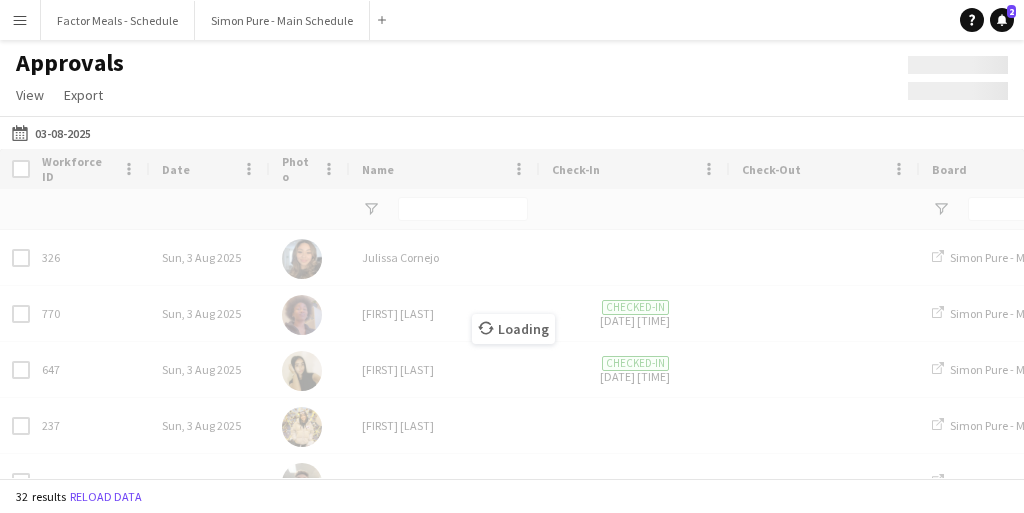 type on "*******" 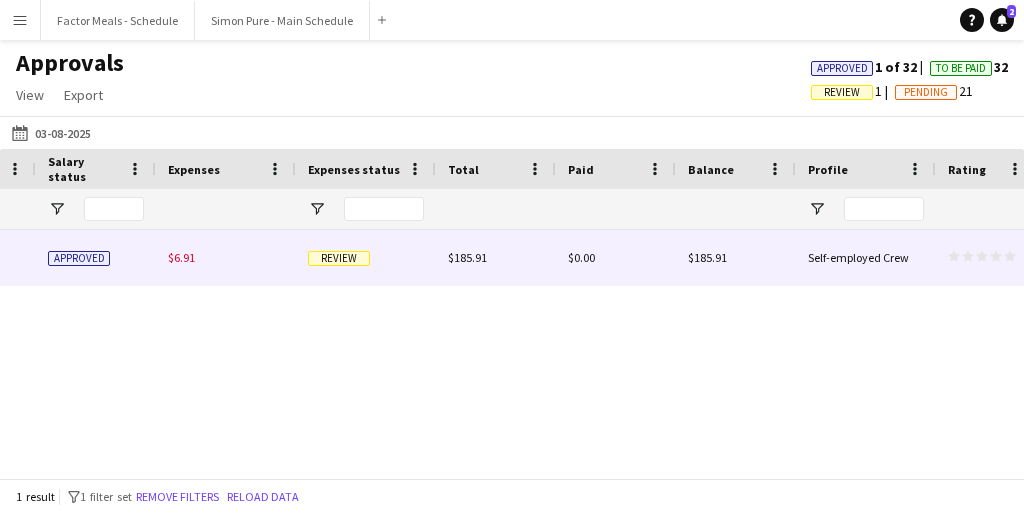 click on "Review" at bounding box center (339, 258) 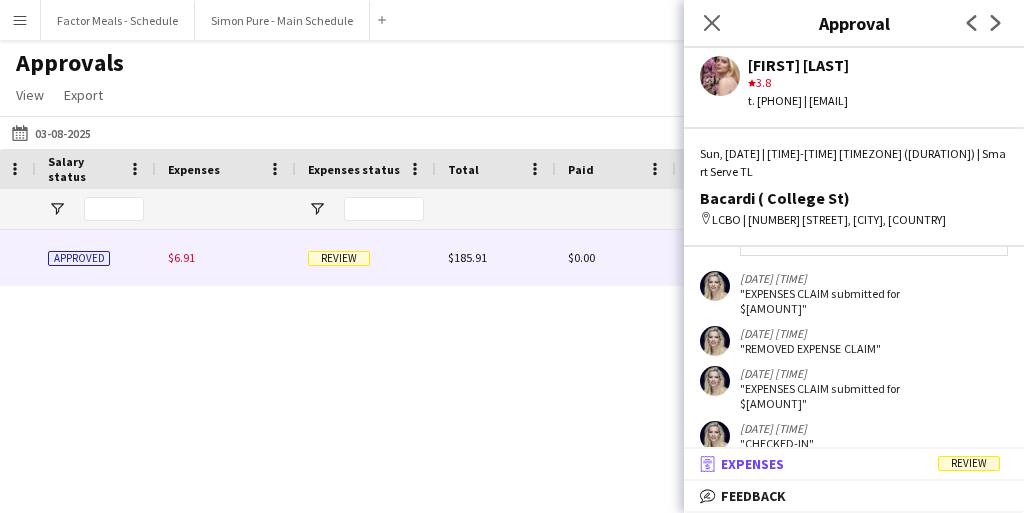 click on "Review" at bounding box center [969, 463] 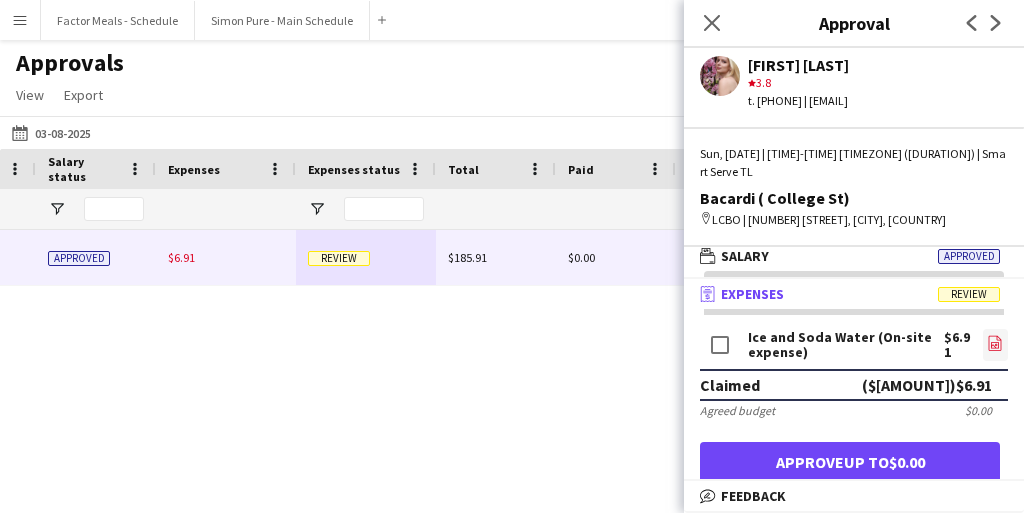 click on "file-image" 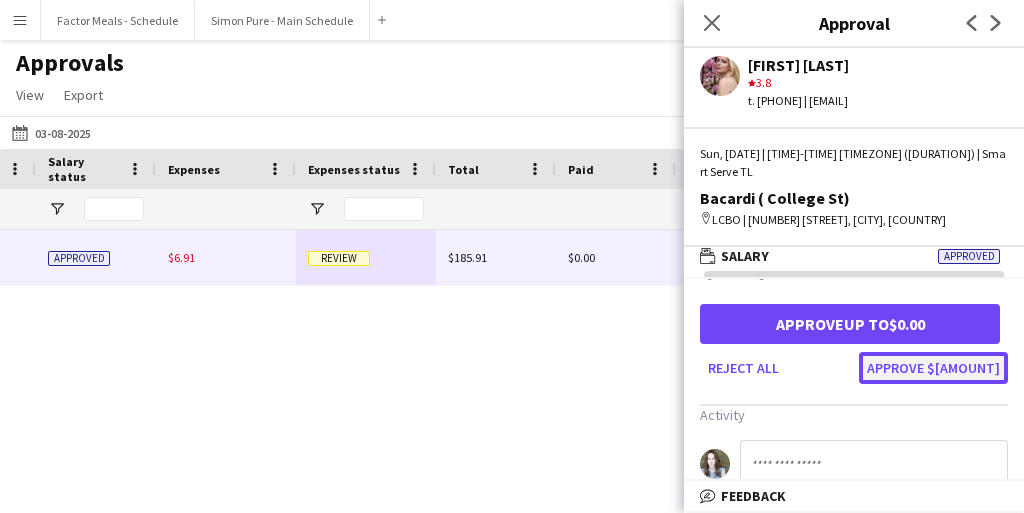 click on "Approve $[AMOUNT]" at bounding box center [933, 368] 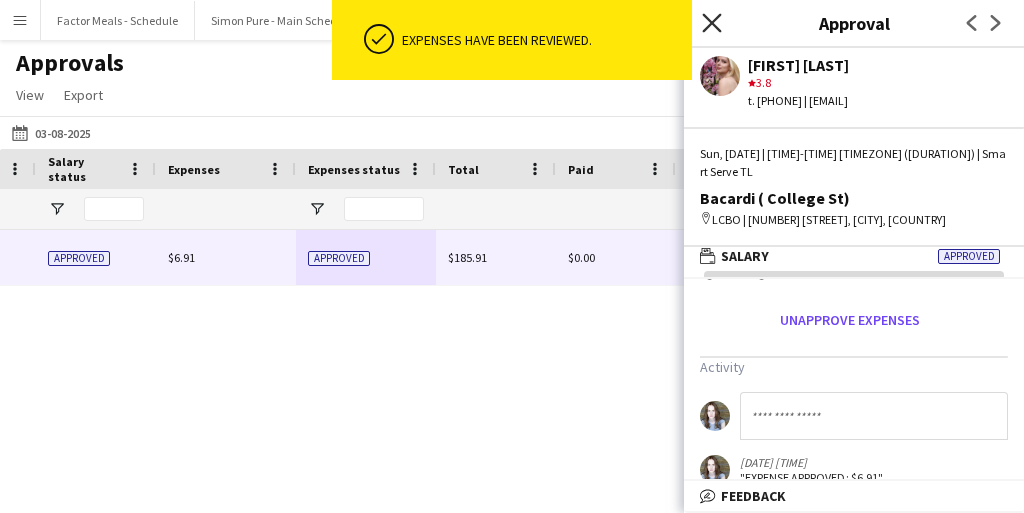 click on "Close pop-in" 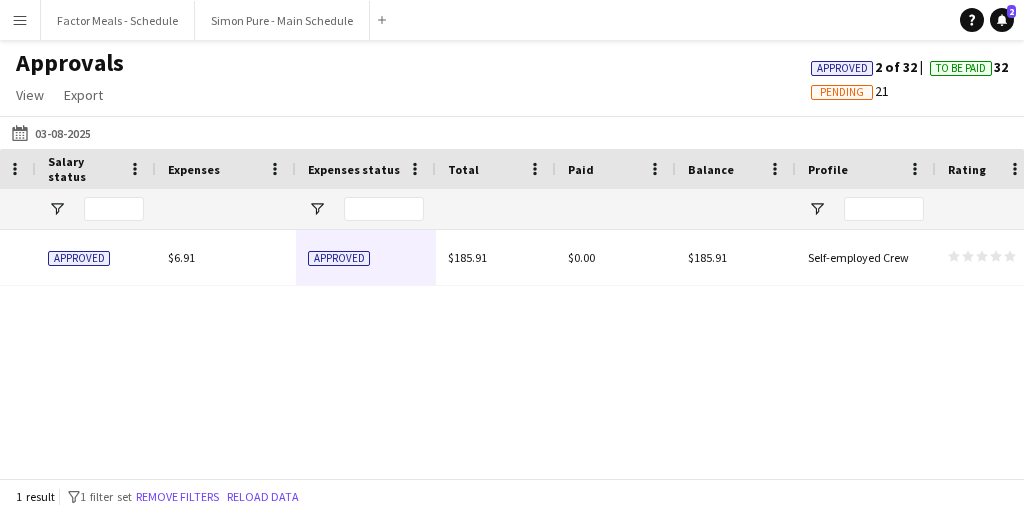 click on "Approved $[AMOUNT] $[AMOUNT] $[AMOUNT] Self-employed Crew
star
star
star
star
star
star
star
star
star
star
[FIRST] [LAST] $[AMOUNT] Approved $[AMOUNT] (EST/EDT) Eastern Time (US & Canada)" at bounding box center (512, 354) 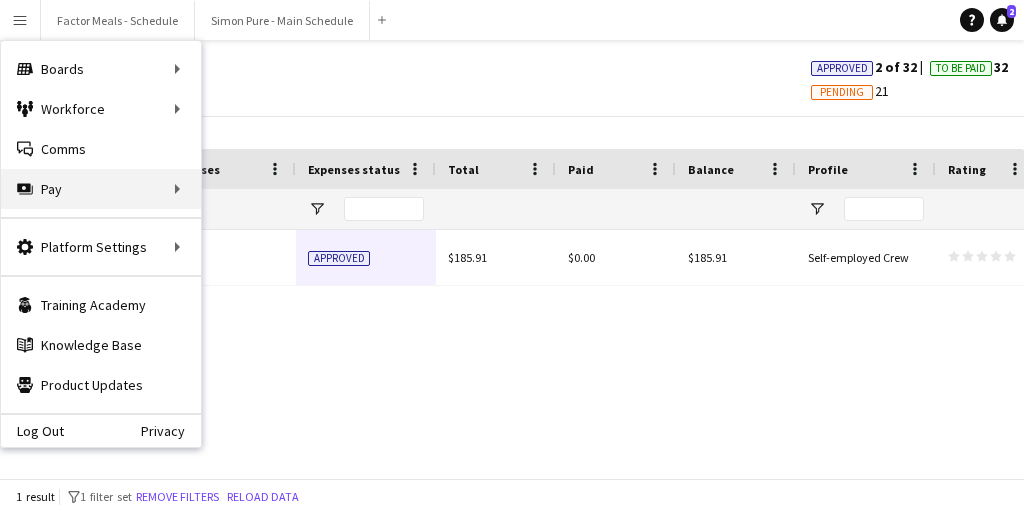click on "Pay
Pay" at bounding box center (101, 189) 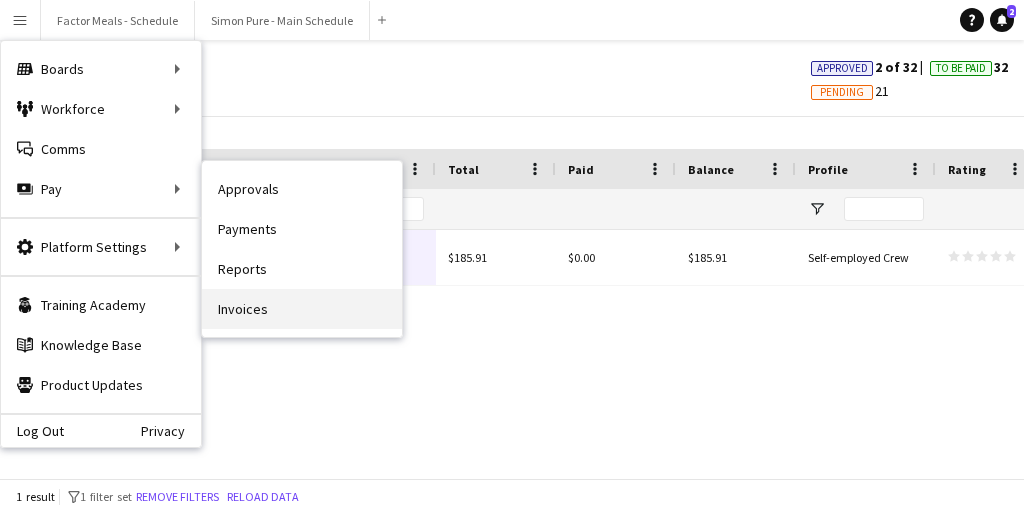 click on "Invoices" at bounding box center [302, 309] 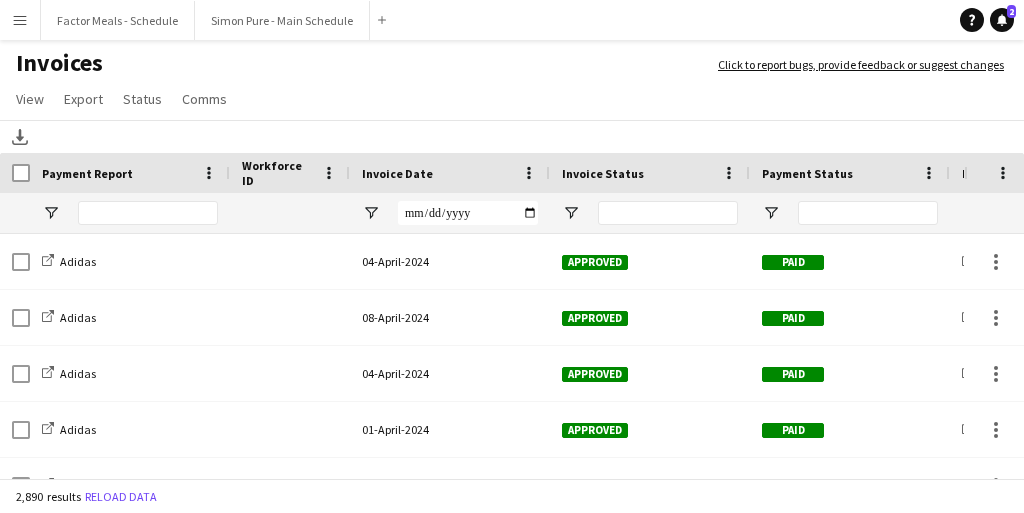 click on "Menu" at bounding box center [20, 20] 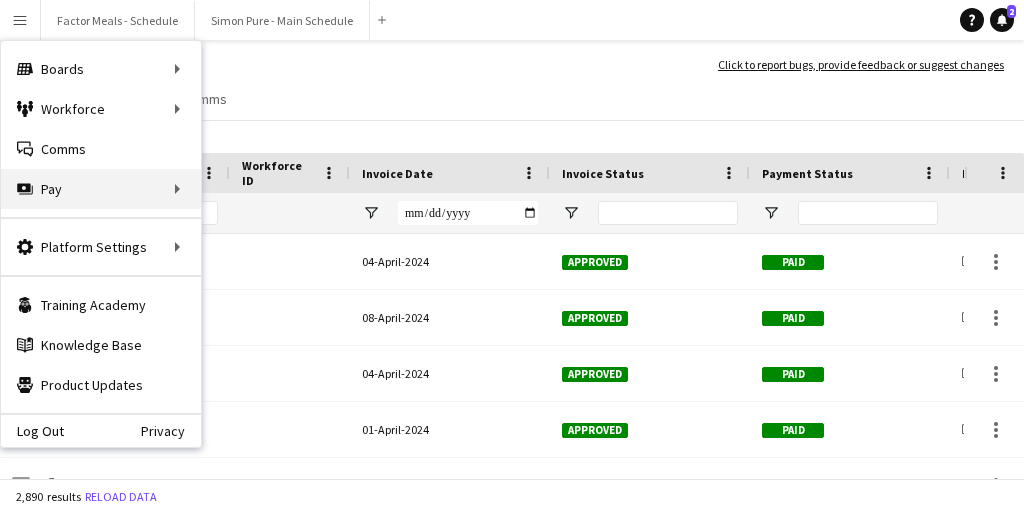 click on "Pay
Pay" at bounding box center [101, 189] 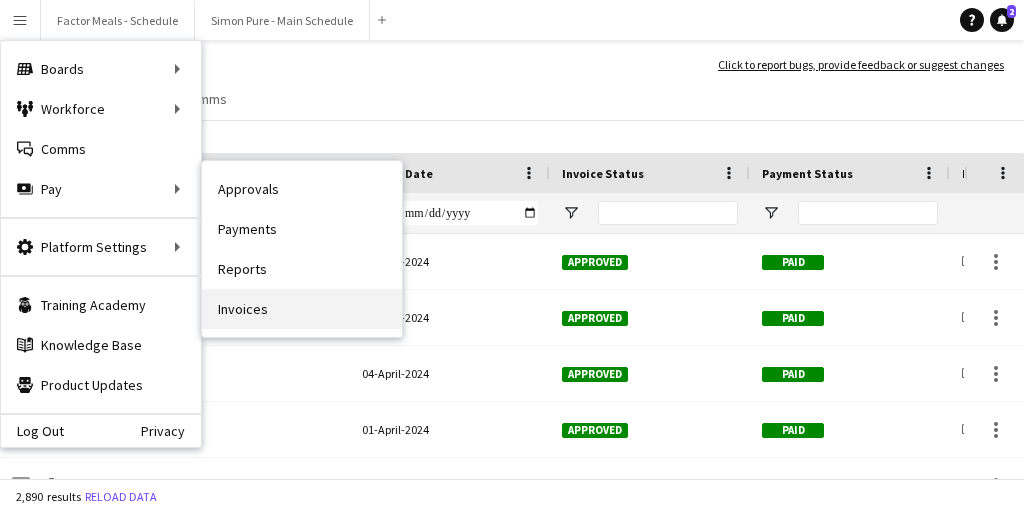 click on "Invoices" at bounding box center (302, 309) 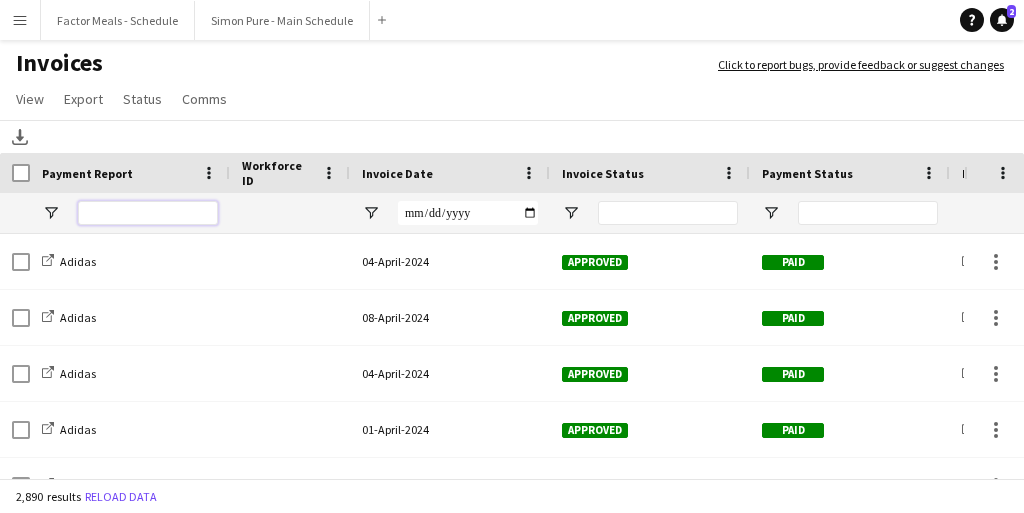 click at bounding box center (148, 213) 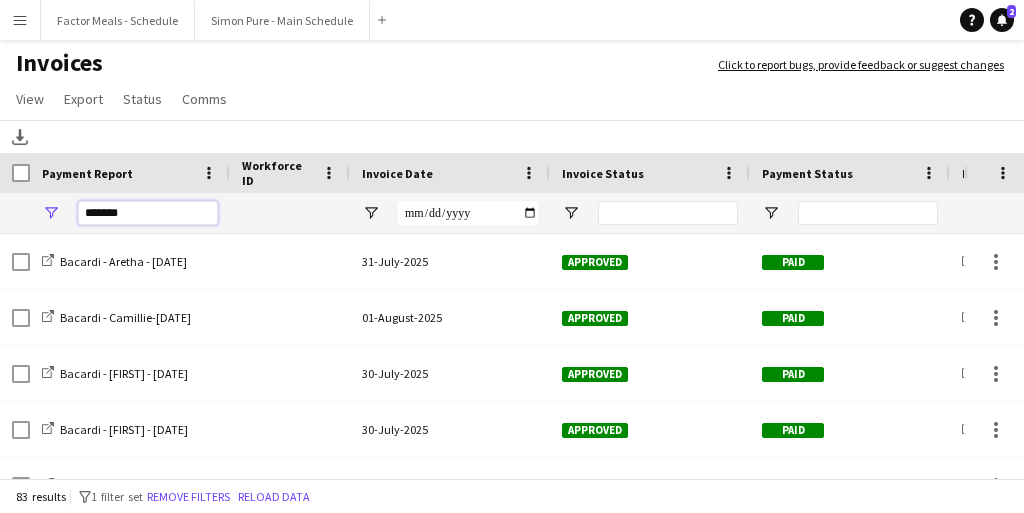 type on "*******" 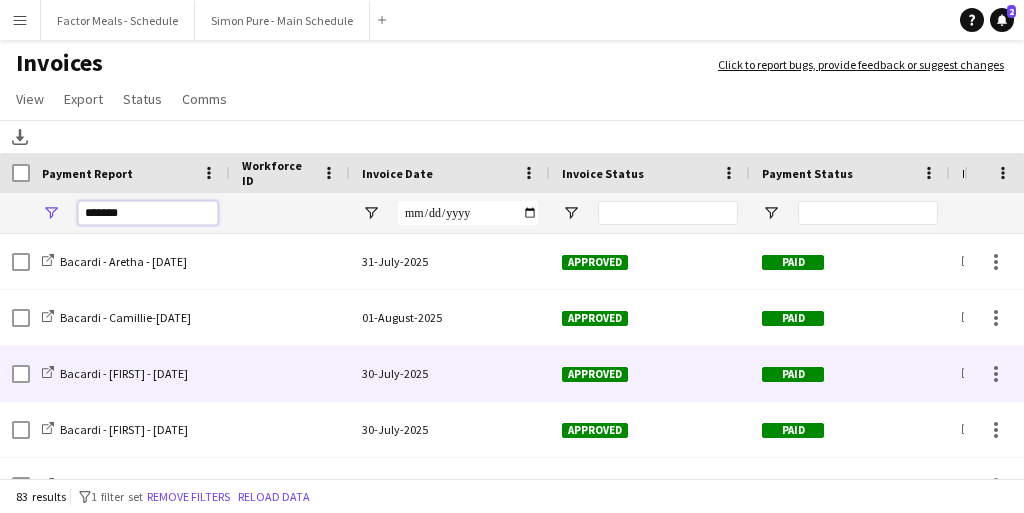 scroll, scrollTop: 124, scrollLeft: 0, axis: vertical 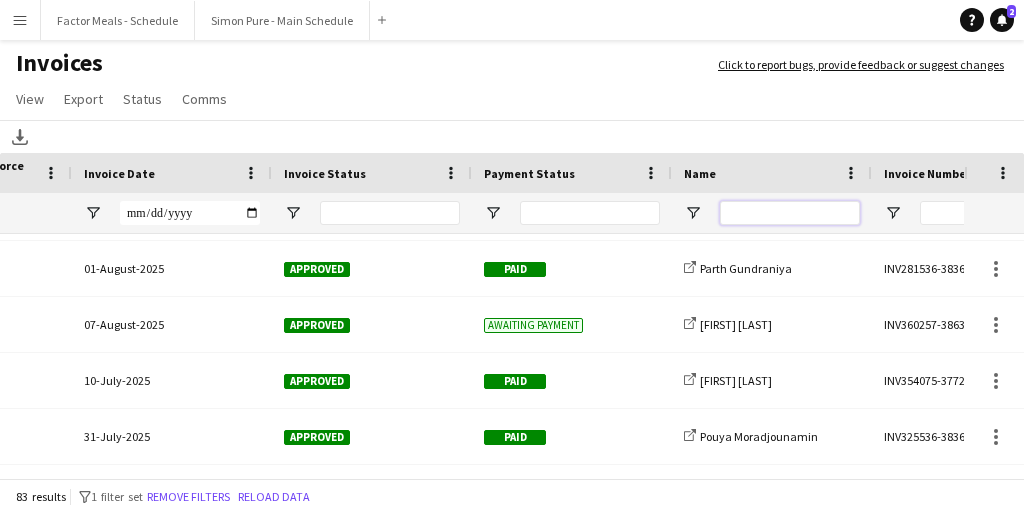click at bounding box center (790, 213) 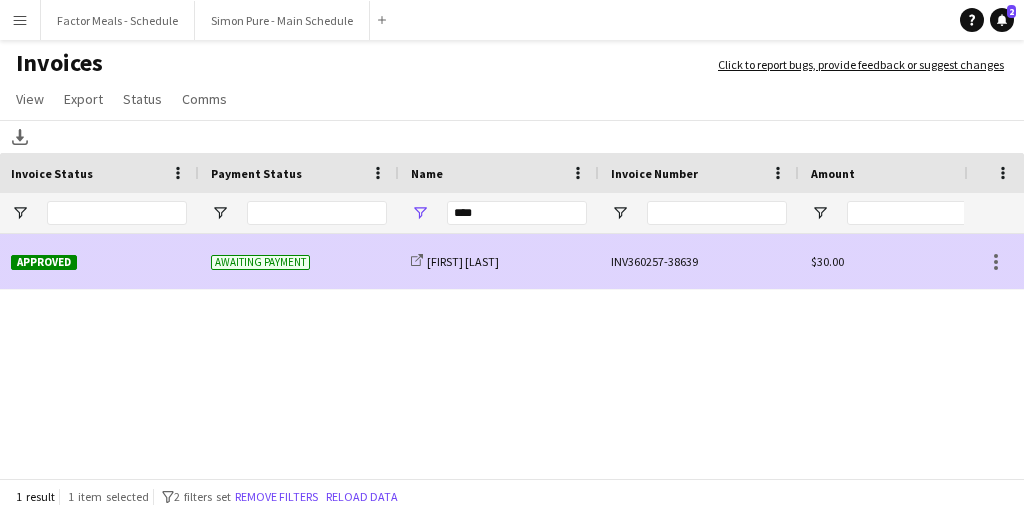 click on "INV360257-38639" 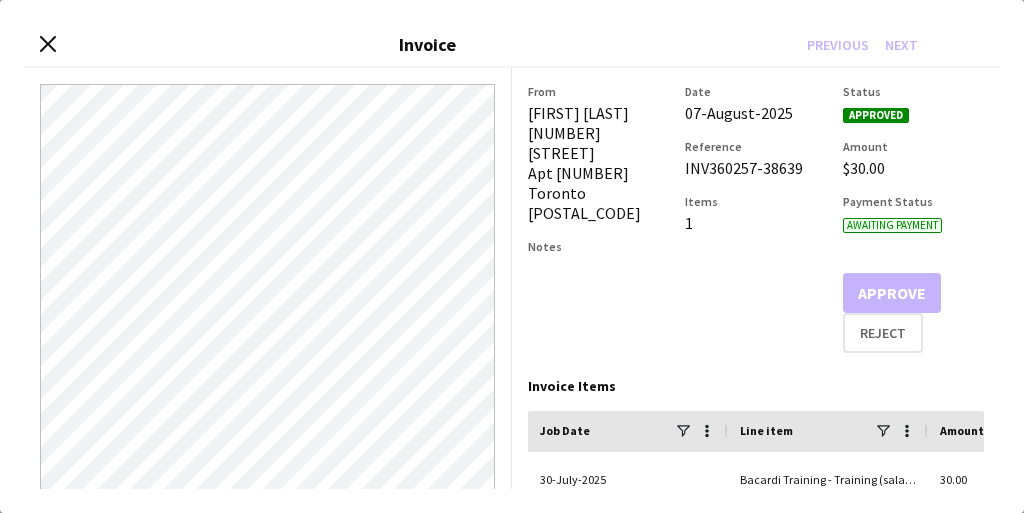 click on "Date   [DATE]   Reference   INV360257-38639   Items   1" 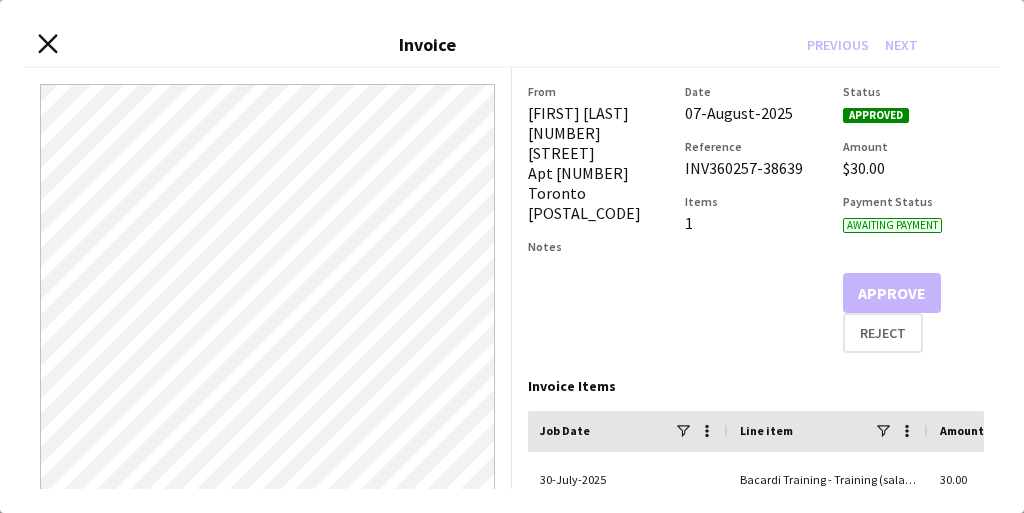 click on "Close invoice dialog" 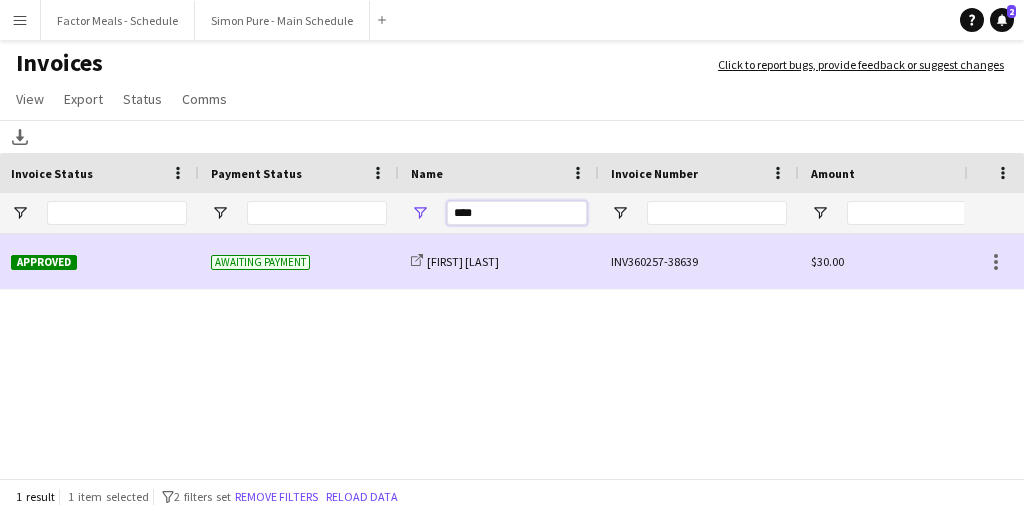 click on "****" at bounding box center (517, 213) 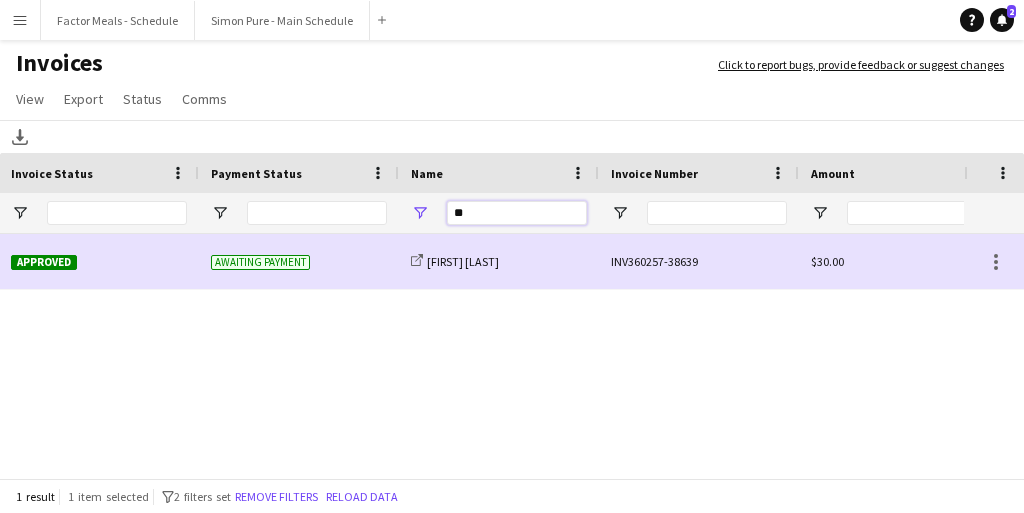 type on "*" 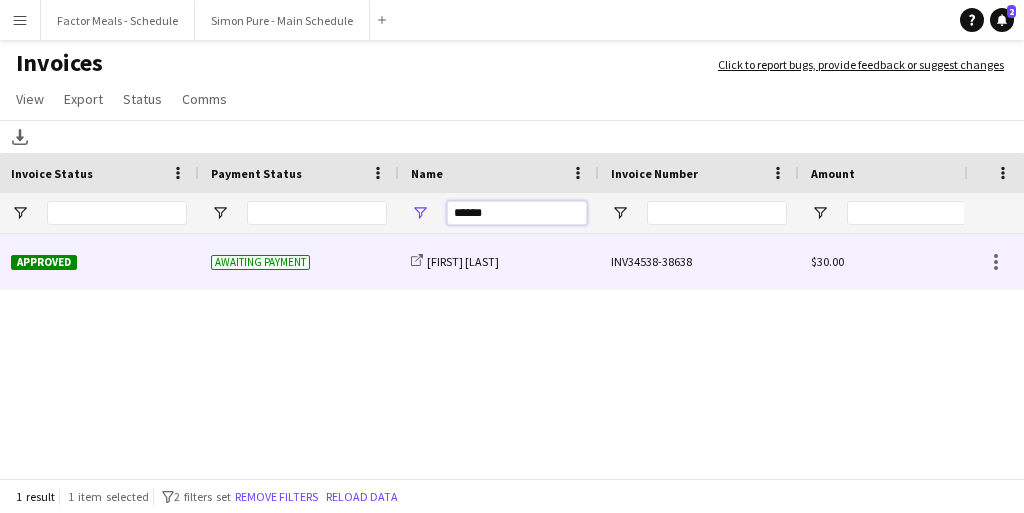 scroll, scrollTop: 0, scrollLeft: 0, axis: both 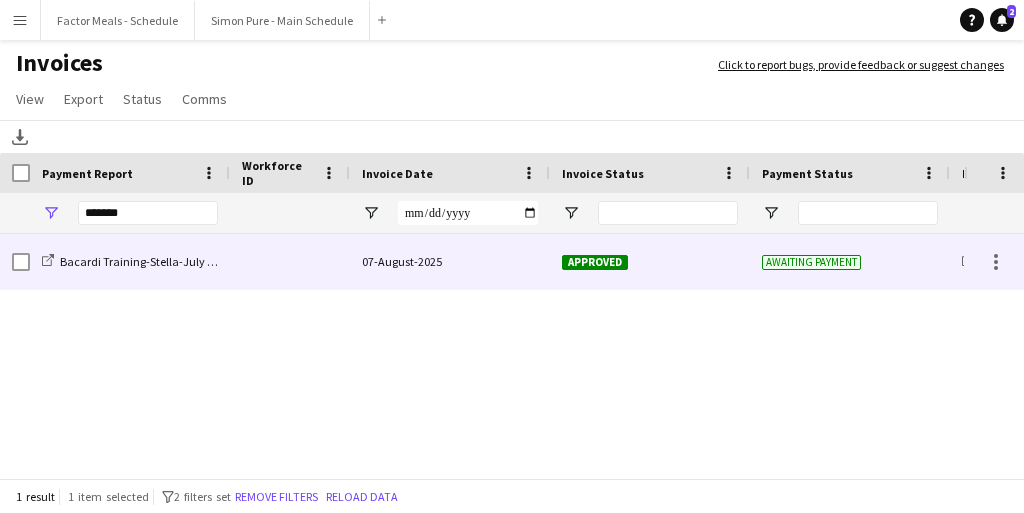 type on "******" 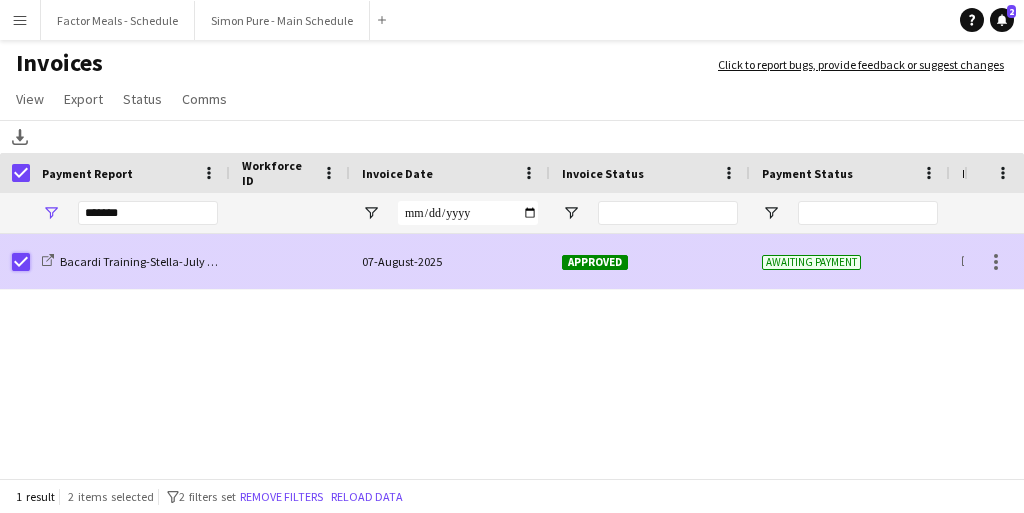 scroll, scrollTop: 0, scrollLeft: 145, axis: horizontal 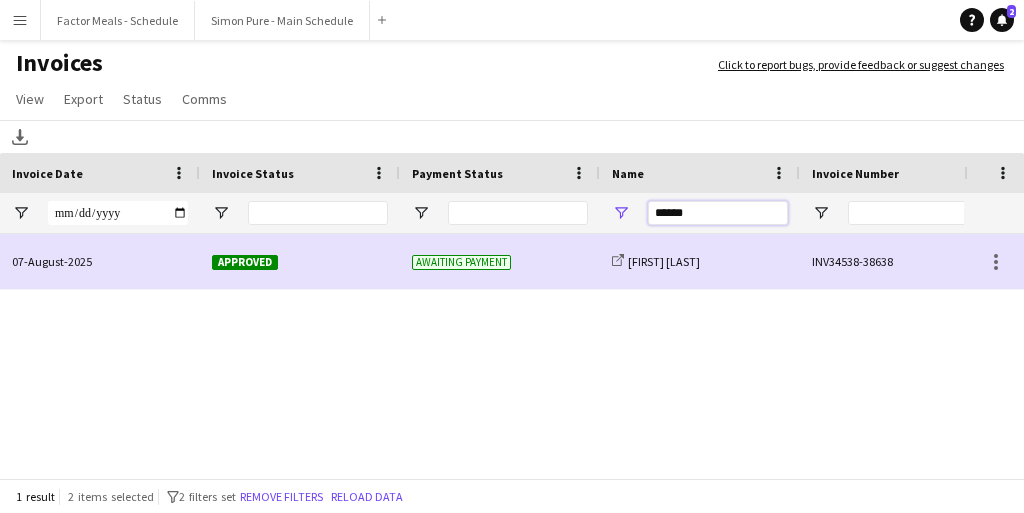 click on "******" at bounding box center (718, 213) 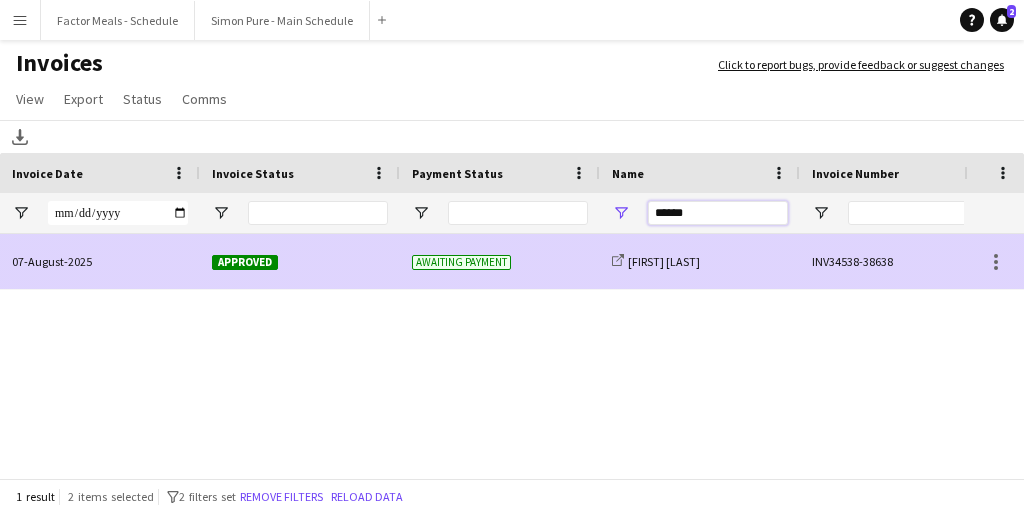 scroll, scrollTop: 0, scrollLeft: 742, axis: horizontal 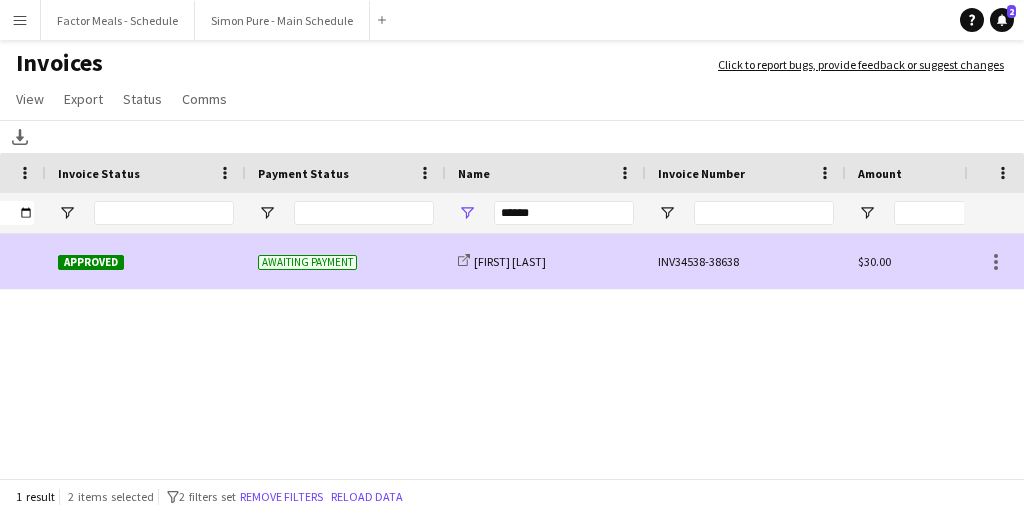 click on "INV34538-38638" 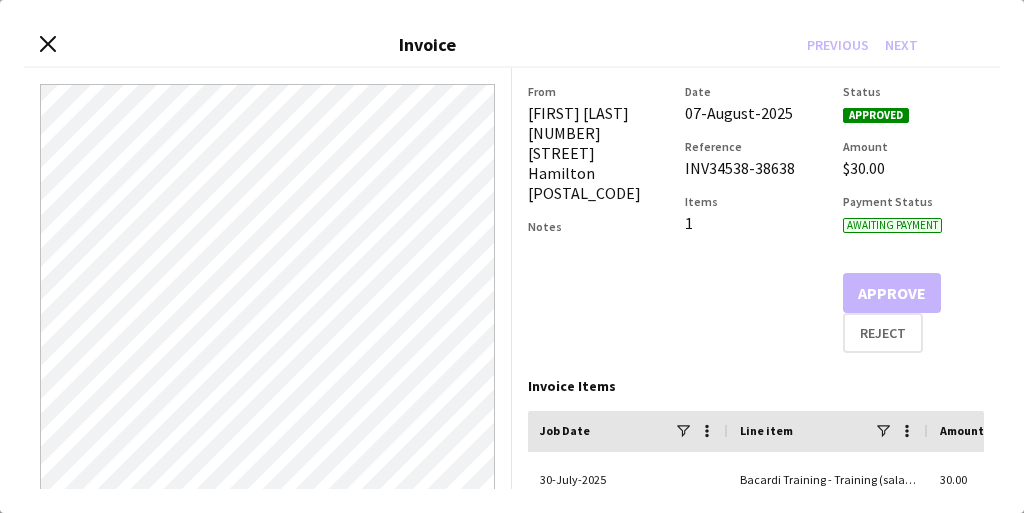 click on "INV34538-38638" 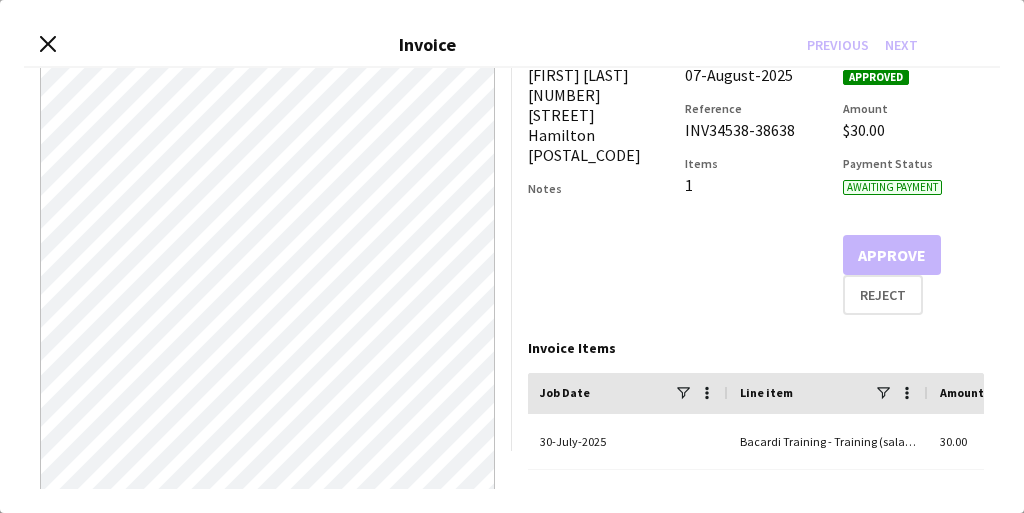scroll, scrollTop: 0, scrollLeft: 0, axis: both 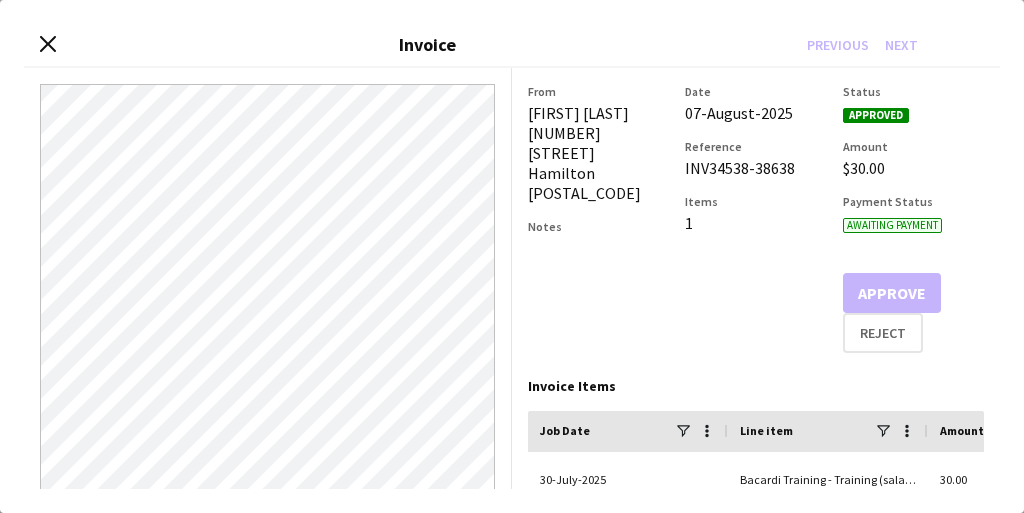 click on "Close invoice dialog
Invoice   Previous   Next" at bounding box center (512, 46) 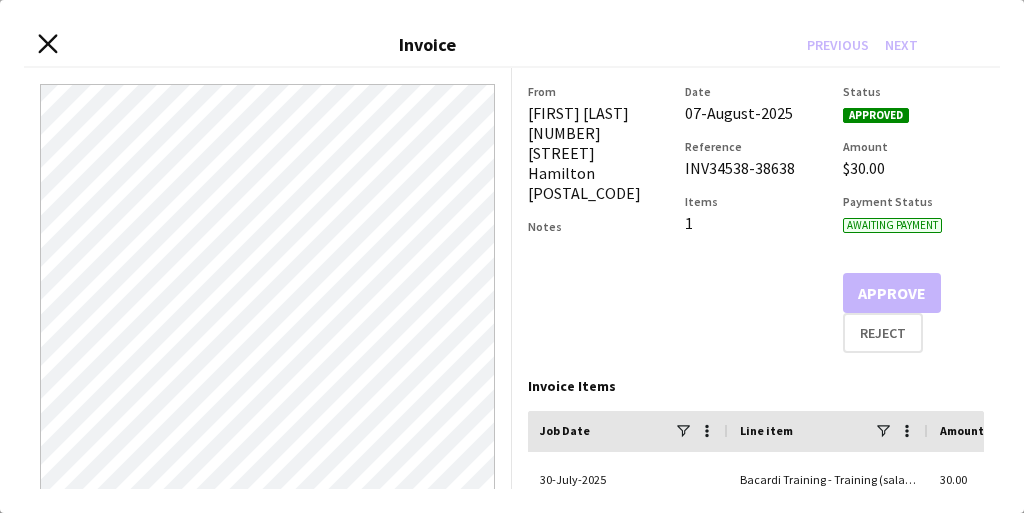 click 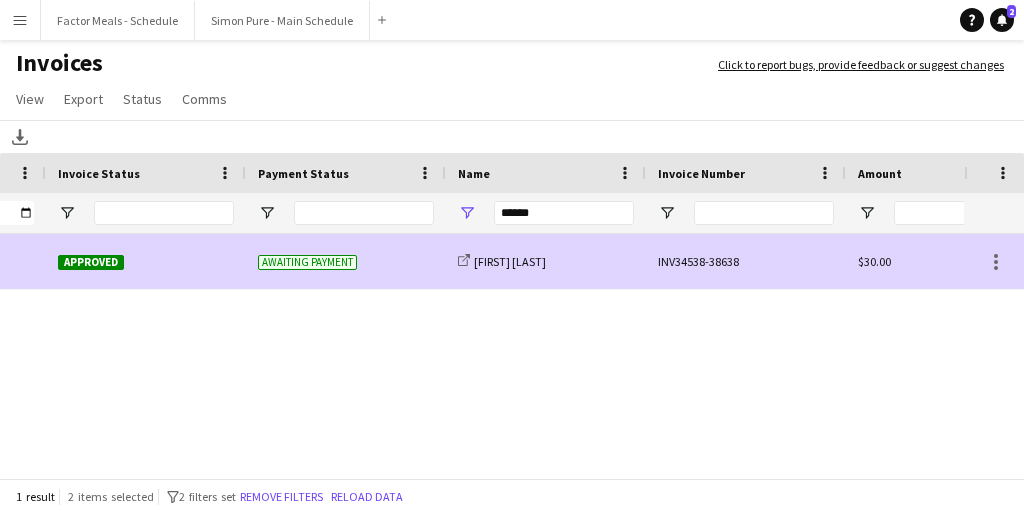 scroll, scrollTop: 0, scrollLeft: 19, axis: horizontal 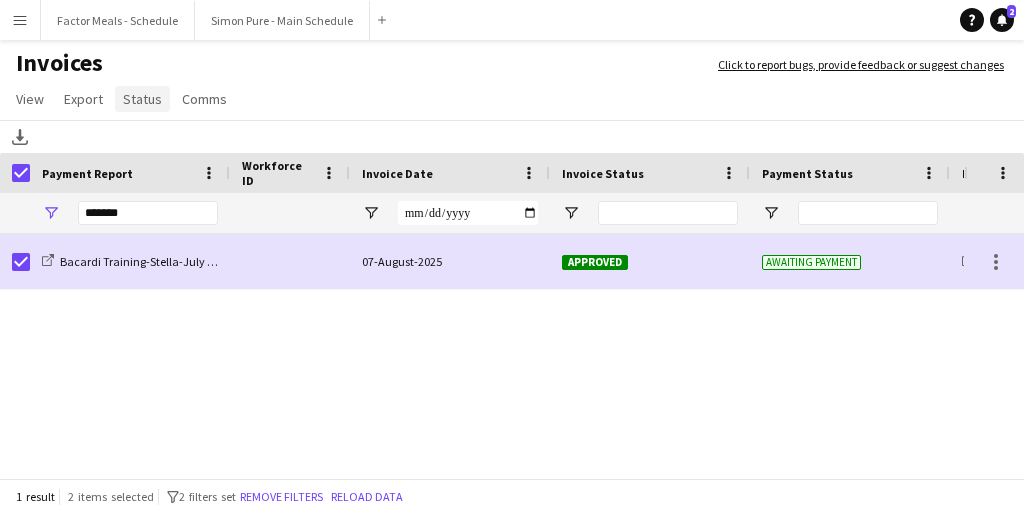 click on "Status" 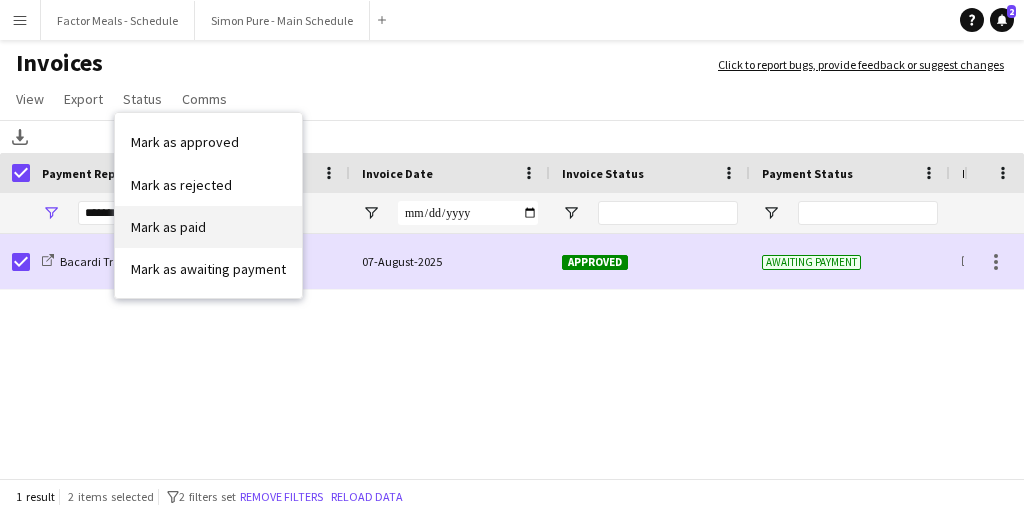 click on "Mark as paid" at bounding box center [168, 227] 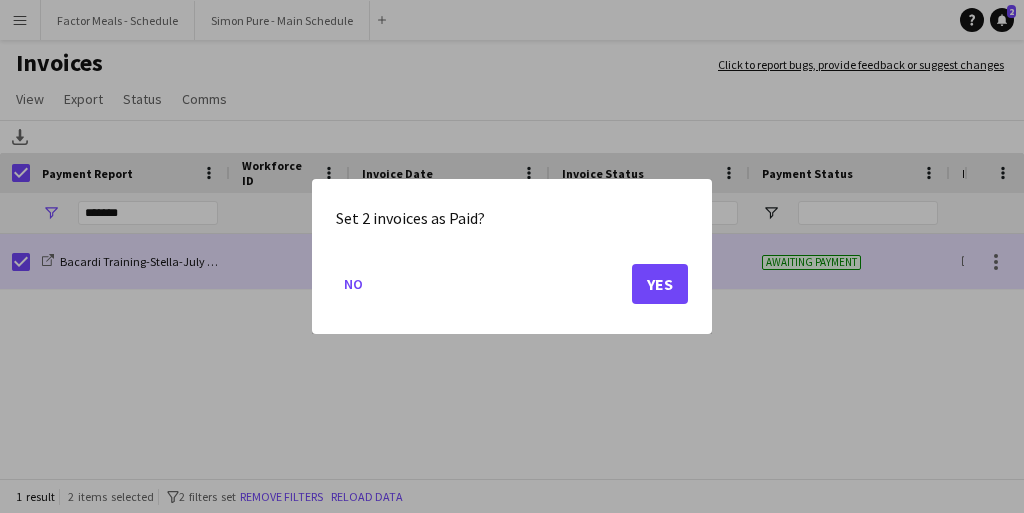 click at bounding box center (512, 256) 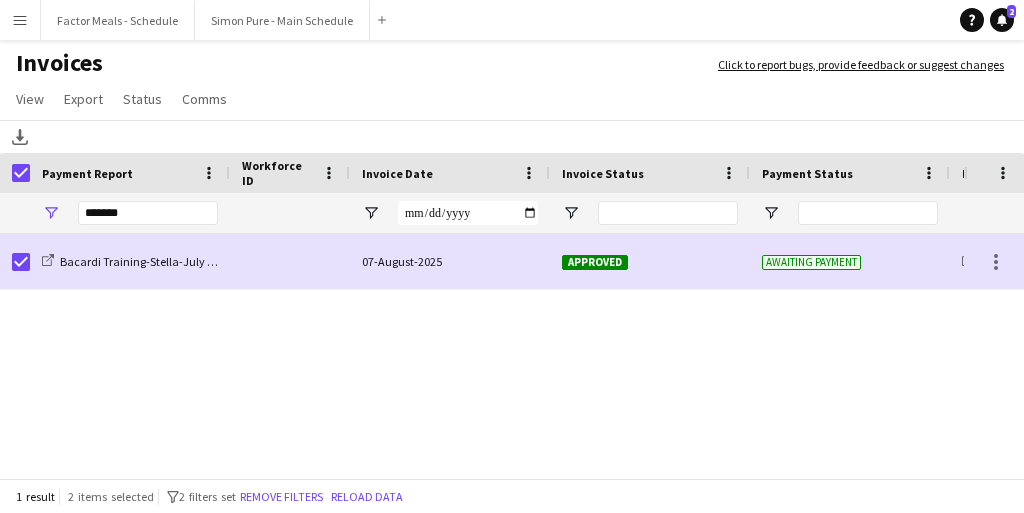 scroll, scrollTop: 0, scrollLeft: 23, axis: horizontal 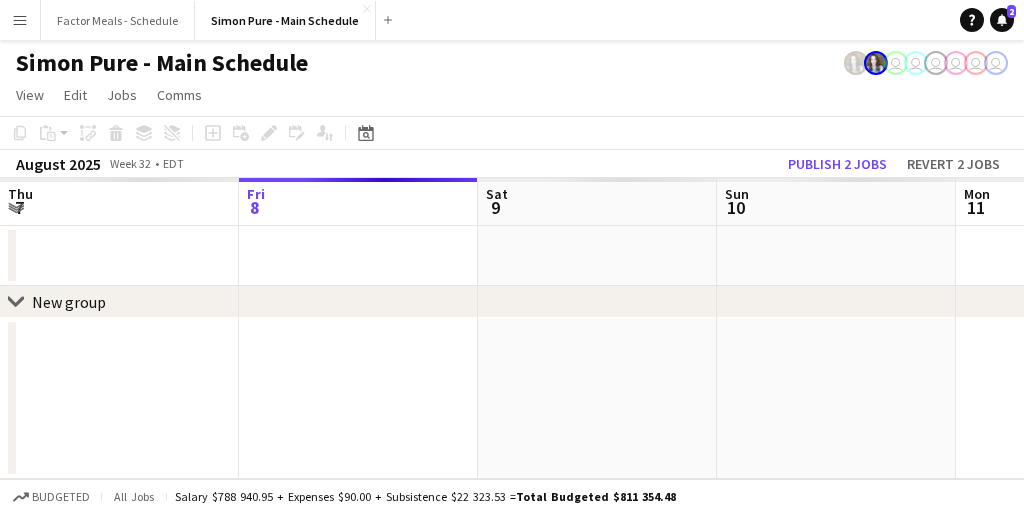 click on "Menu" at bounding box center (20, 20) 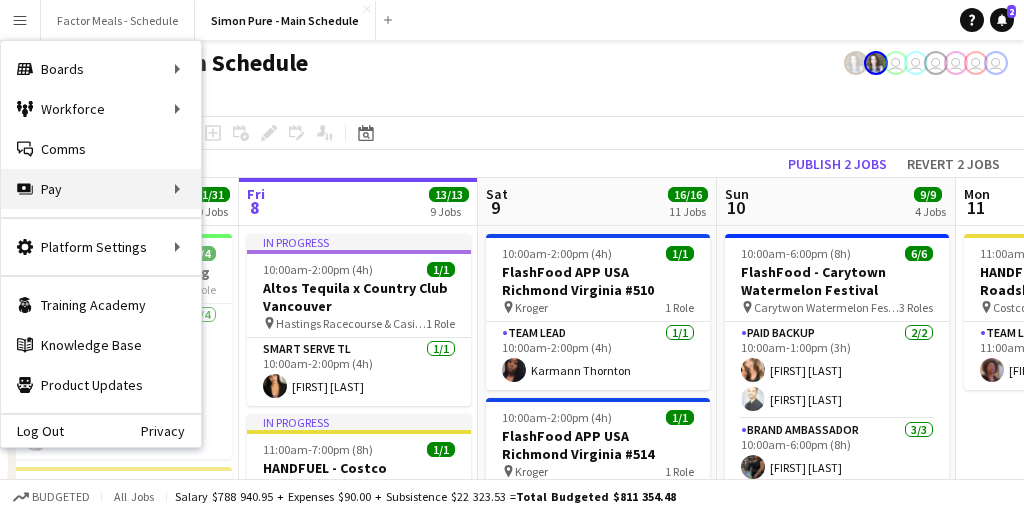 click on "Pay
Pay" at bounding box center [101, 189] 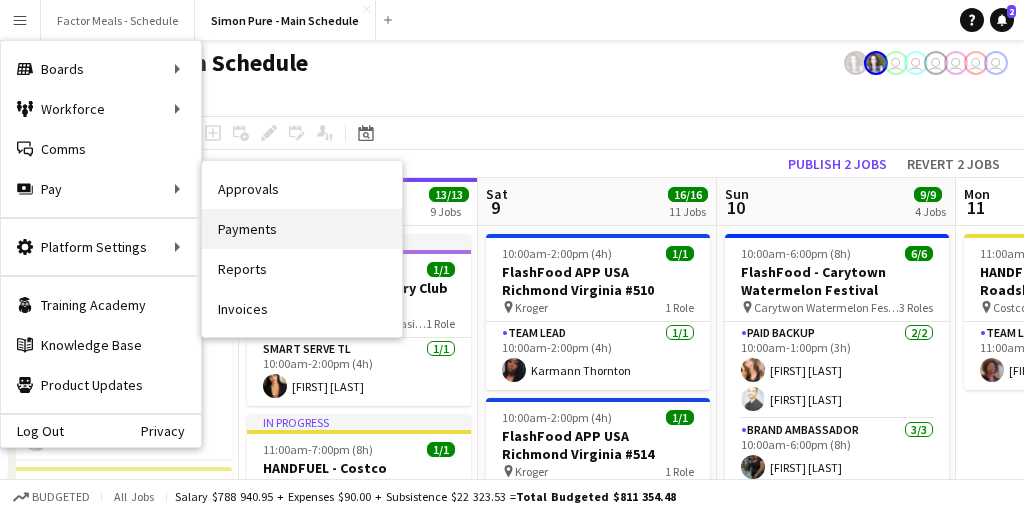 click on "Payments" at bounding box center [302, 229] 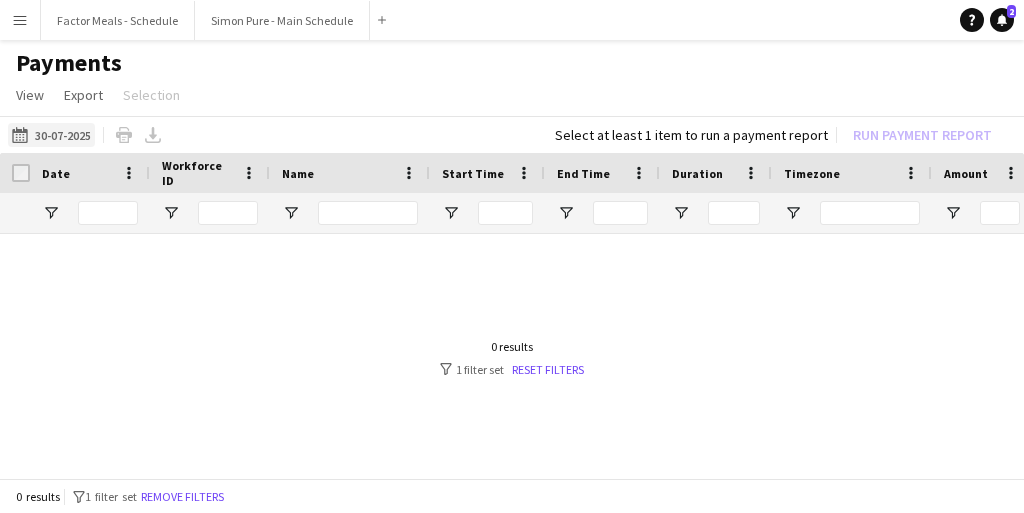 click on "[DATE]
[DATE]" 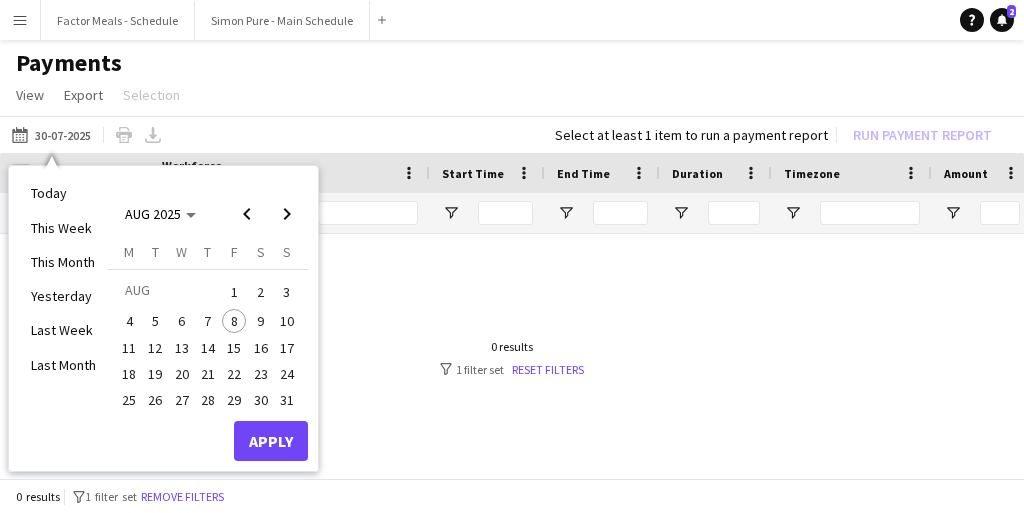 click at bounding box center [512, 358] 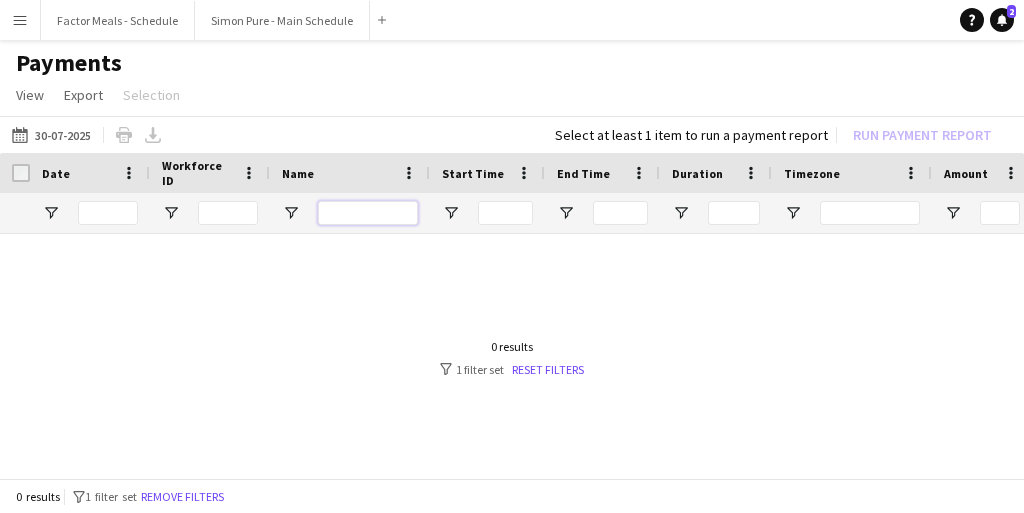 click at bounding box center [368, 213] 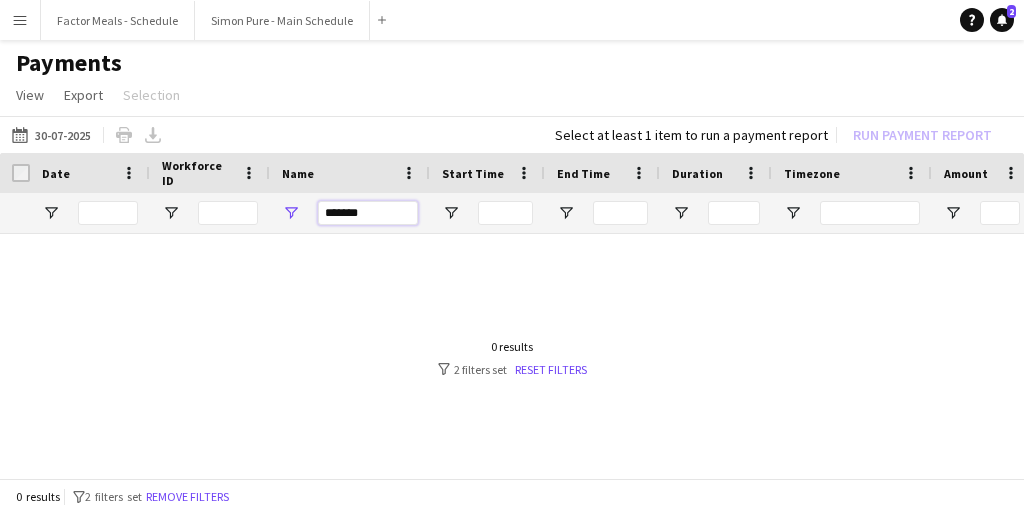 type on "******" 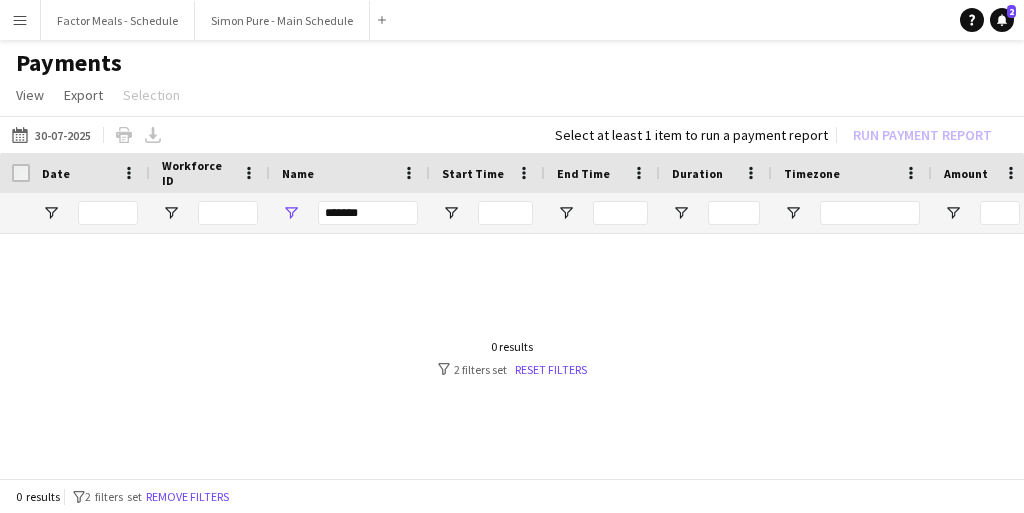 click on "Menu" at bounding box center [20, 20] 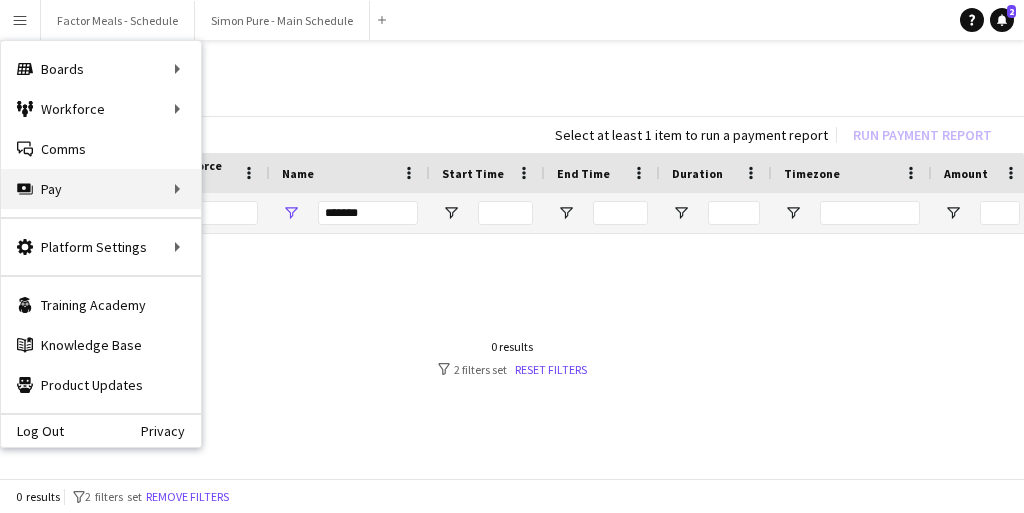 click on "Pay
Pay" at bounding box center (101, 189) 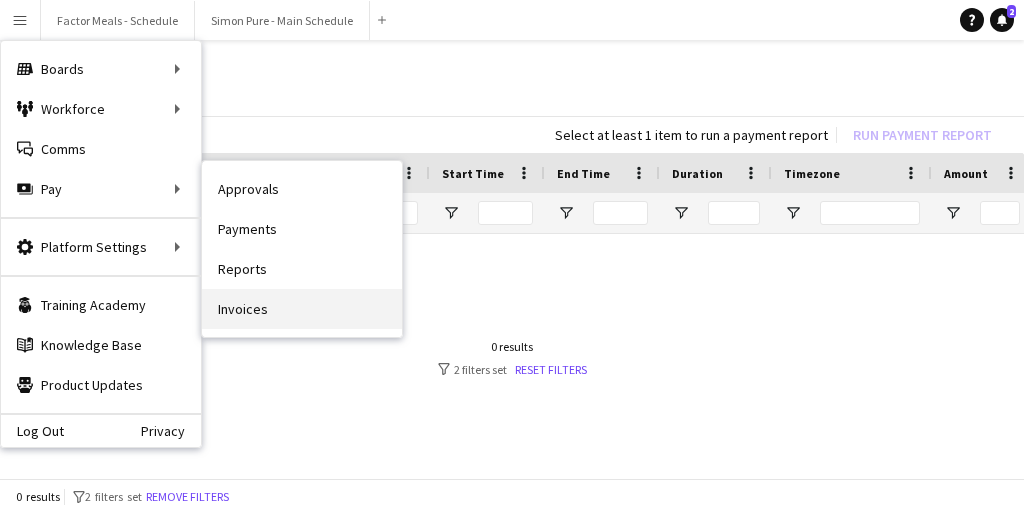 click on "Invoices" at bounding box center [302, 309] 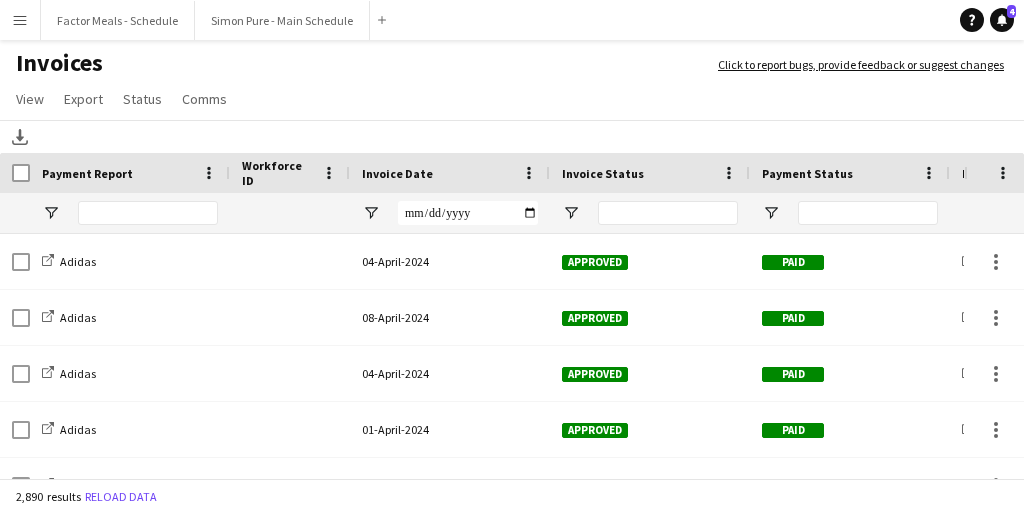 click on "Menu" at bounding box center (20, 20) 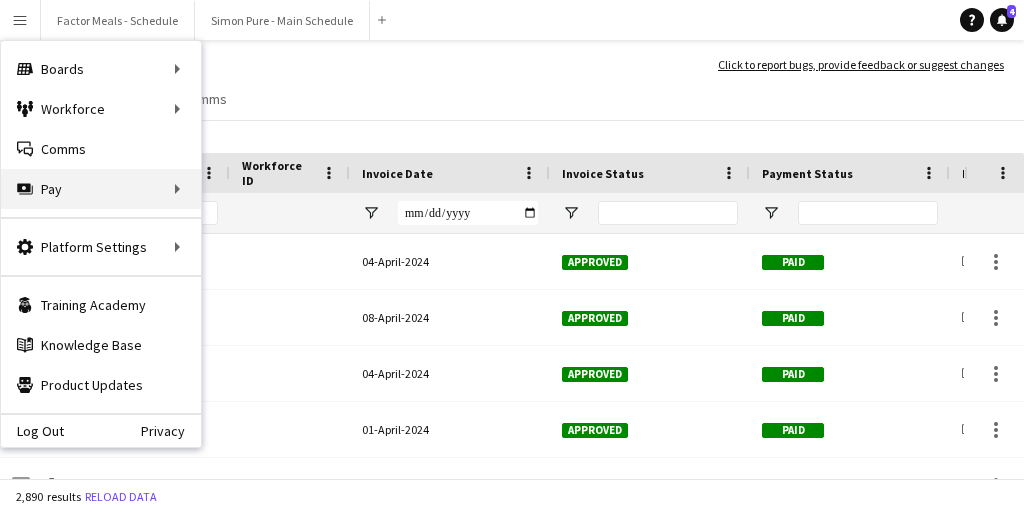 click on "Pay
Pay" at bounding box center (101, 189) 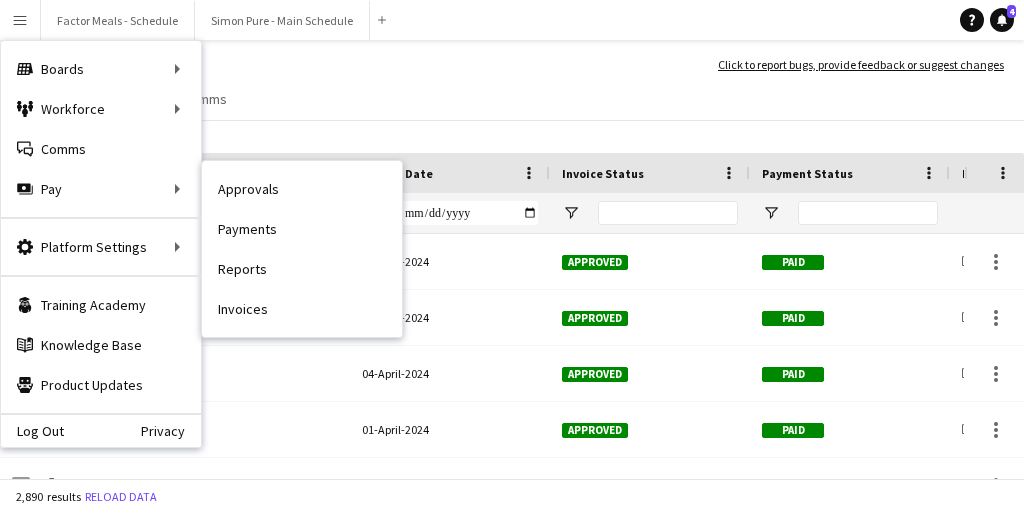 click on "Invoices" at bounding box center [302, 309] 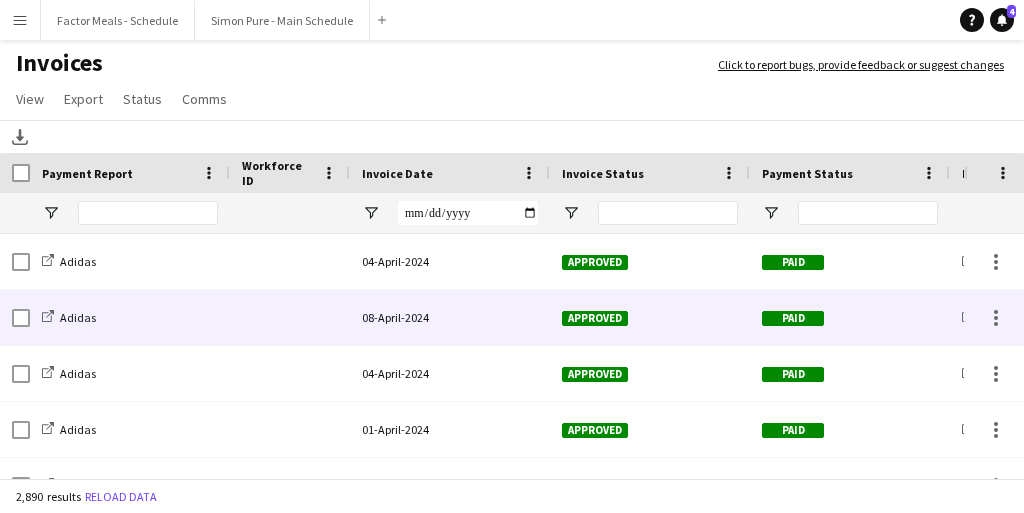 scroll, scrollTop: 21, scrollLeft: 0, axis: vertical 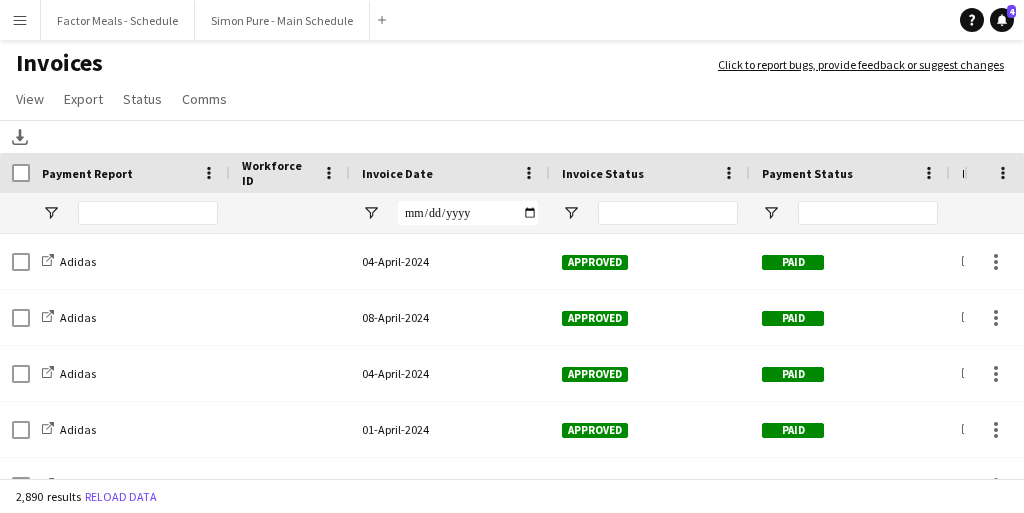 click on "Menu" at bounding box center [20, 20] 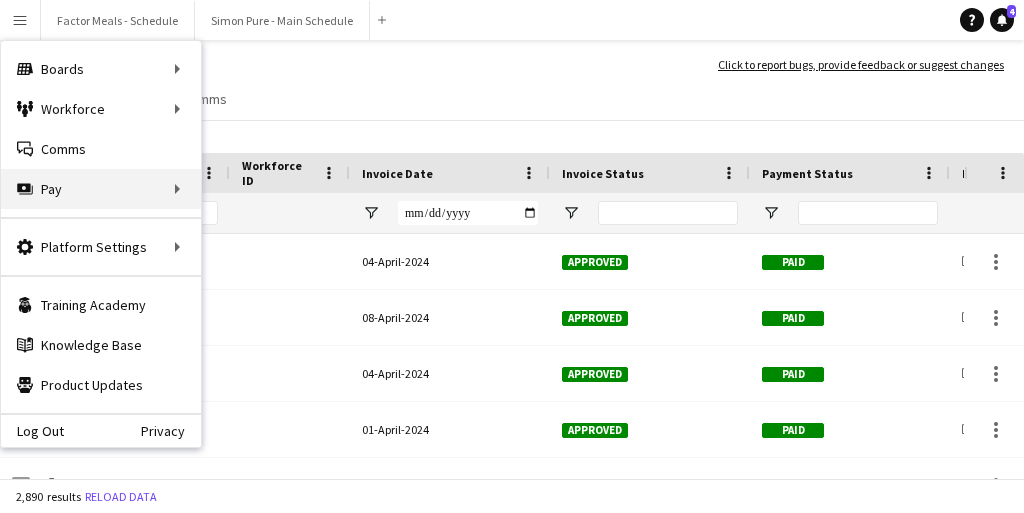 click on "Pay
Pay" at bounding box center (101, 189) 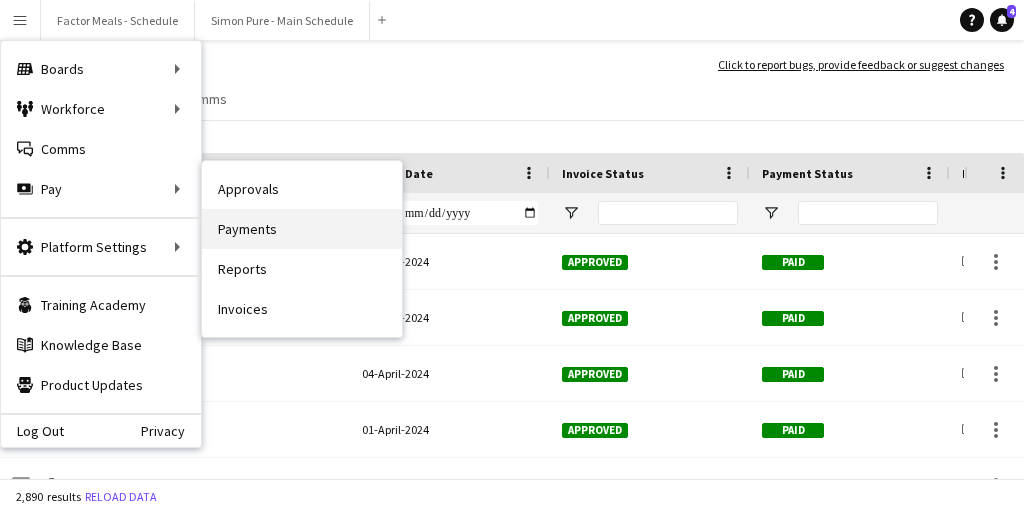 click on "Payments" at bounding box center (302, 229) 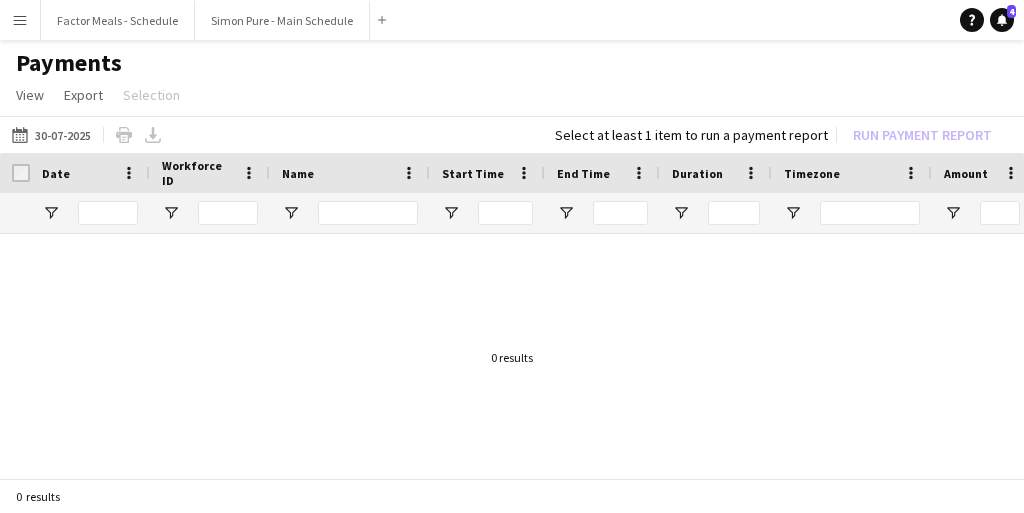 scroll, scrollTop: 0, scrollLeft: 19, axis: horizontal 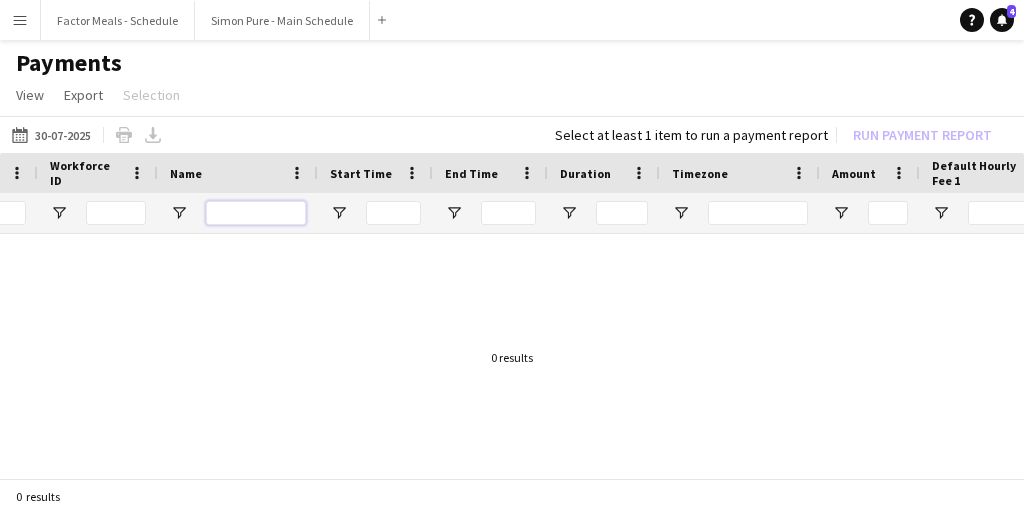 click at bounding box center (256, 213) 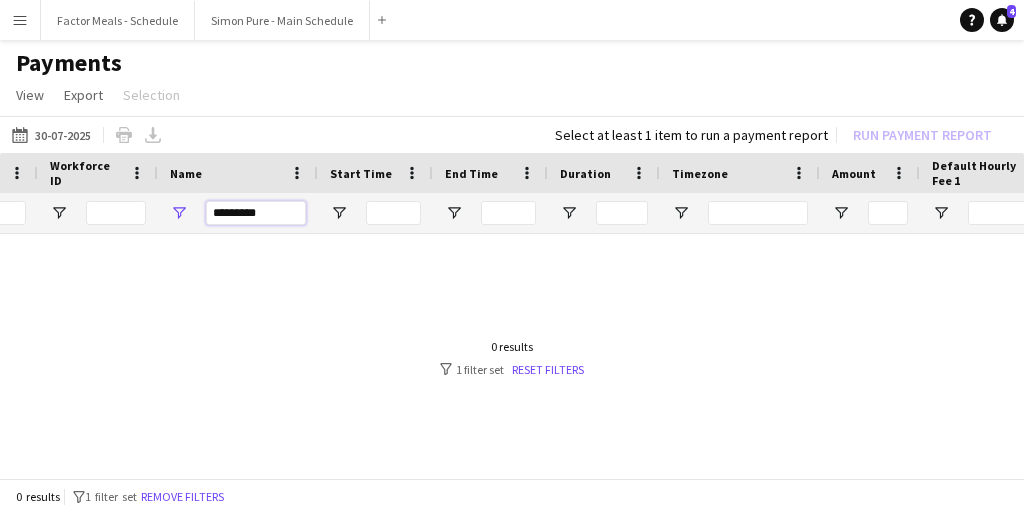 scroll, scrollTop: 0, scrollLeft: 71, axis: horizontal 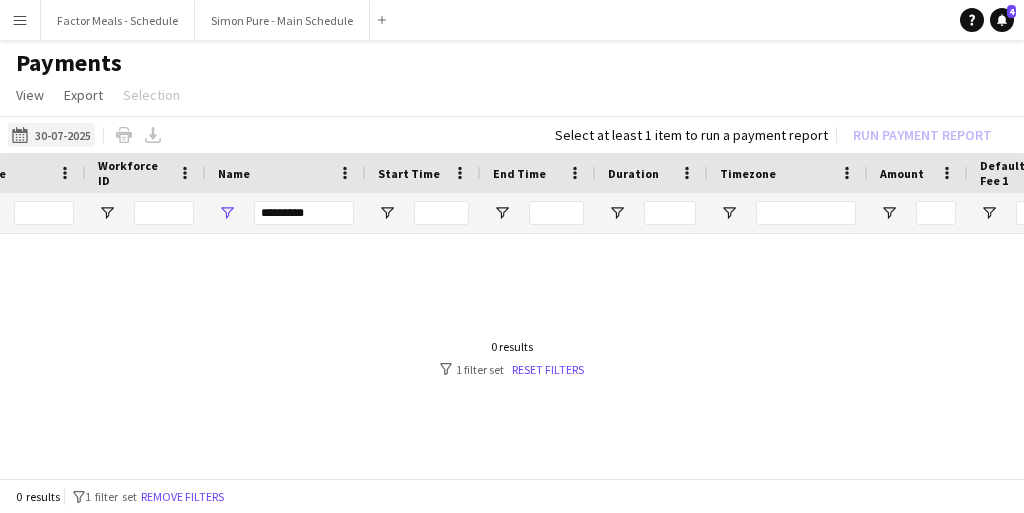 click on "[DATE]
[DATE]" 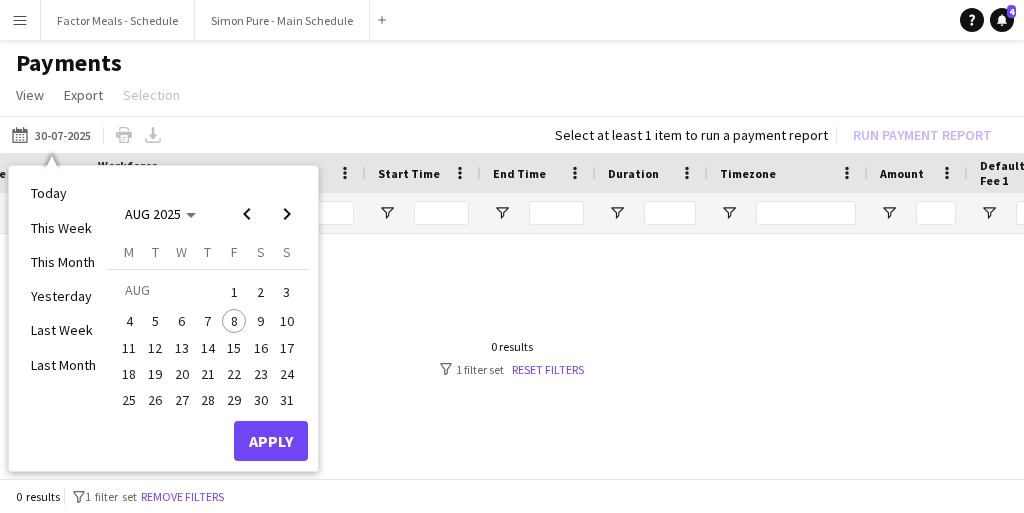 click on "3" at bounding box center [287, 292] 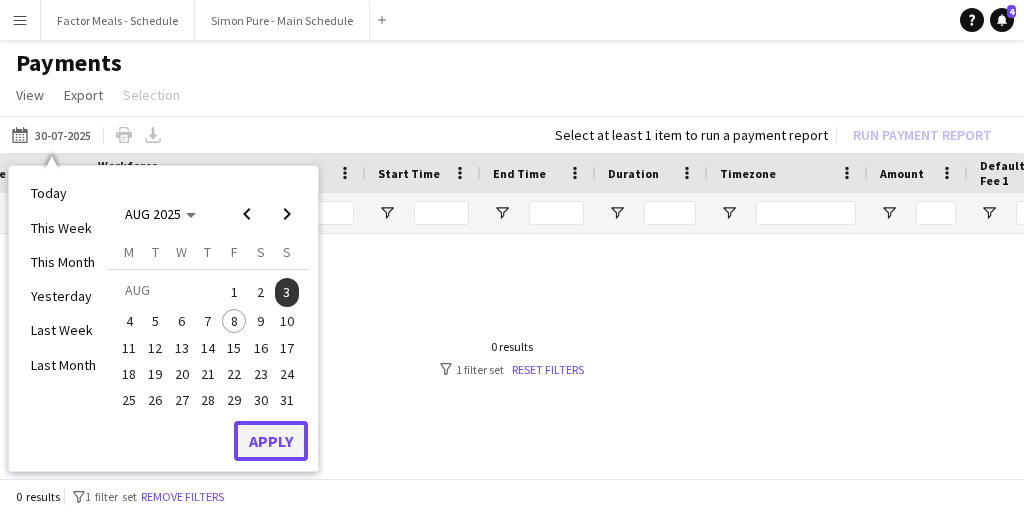 click on "Apply" at bounding box center (271, 441) 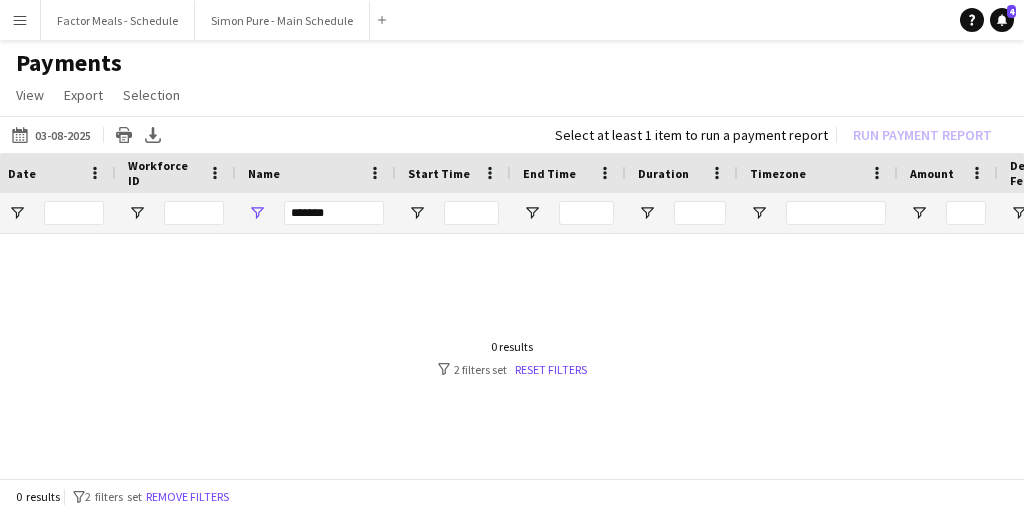 click on "******" at bounding box center [334, 213] 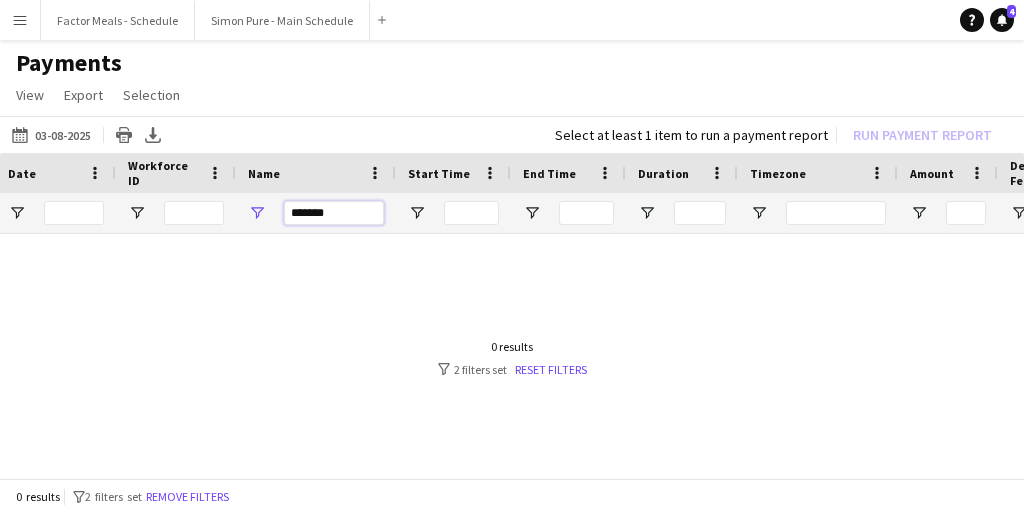 drag, startPoint x: 323, startPoint y: 215, endPoint x: 232, endPoint y: 212, distance: 91.04944 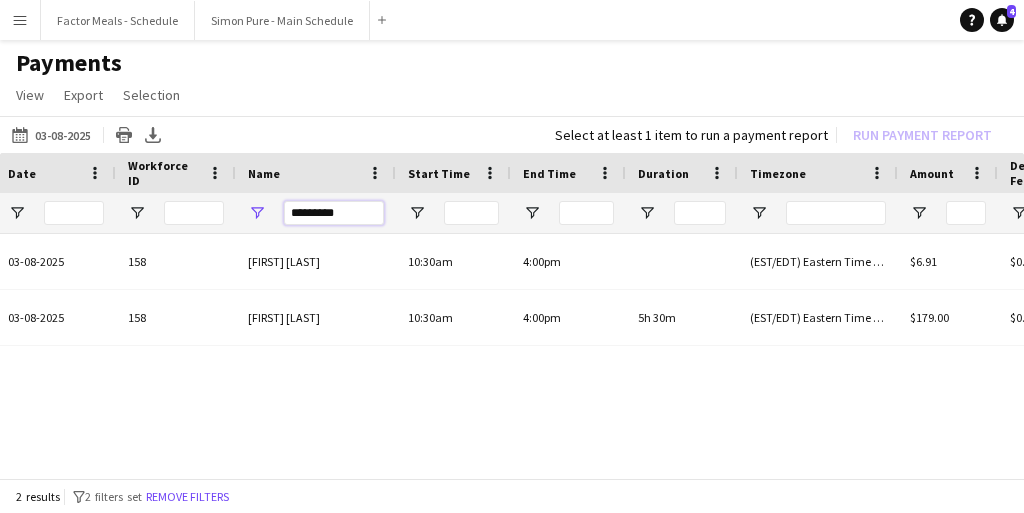 type on "*********" 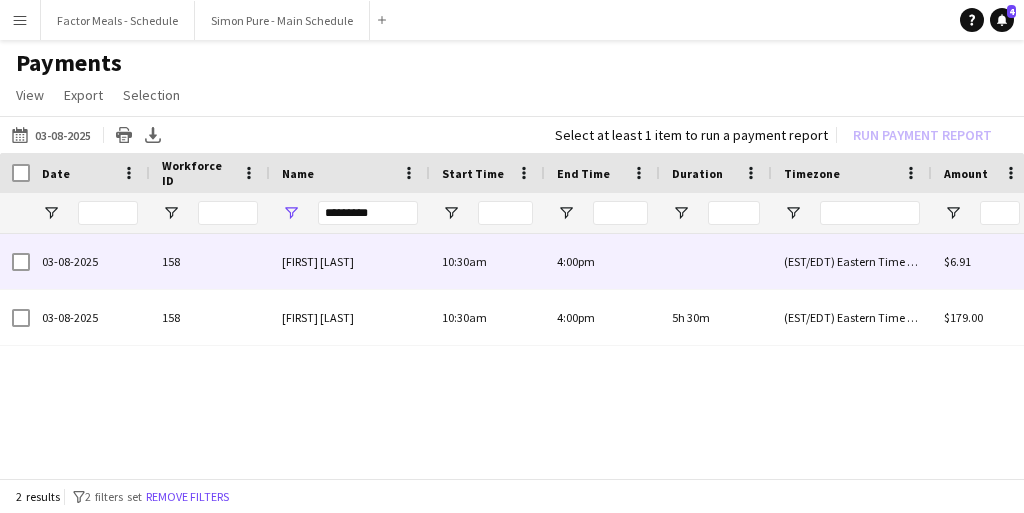 click at bounding box center (21, 262) 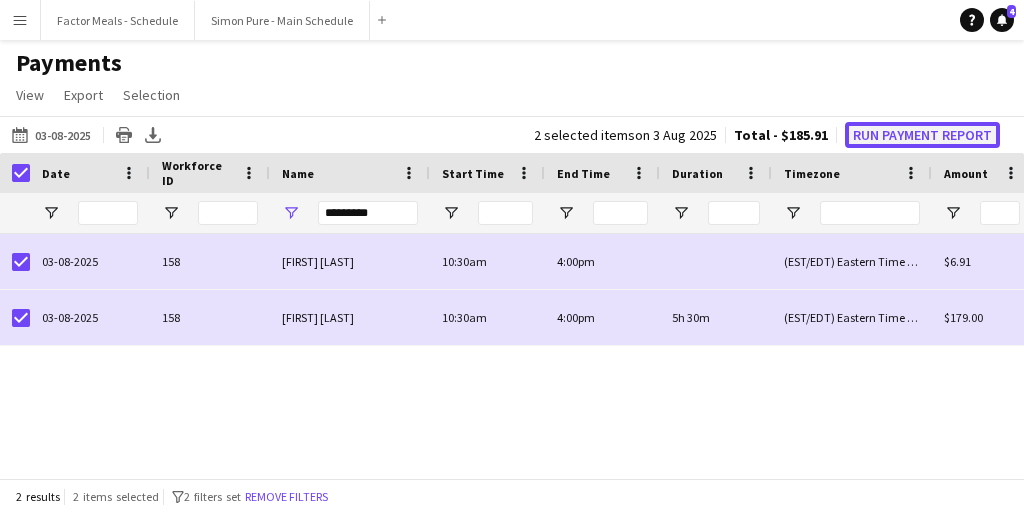 click on "Run Payment Report" 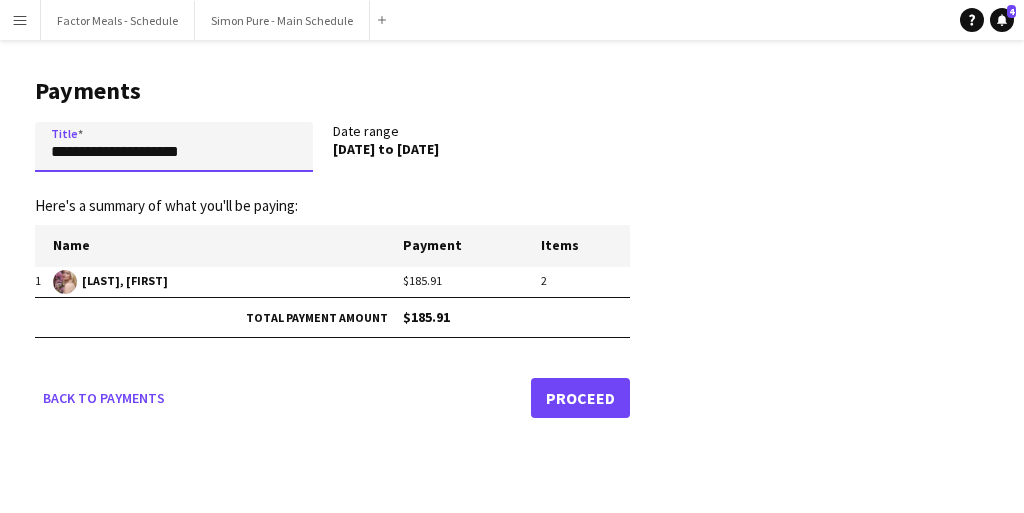 drag, startPoint x: 219, startPoint y: 146, endPoint x: -3, endPoint y: 140, distance: 222.08107 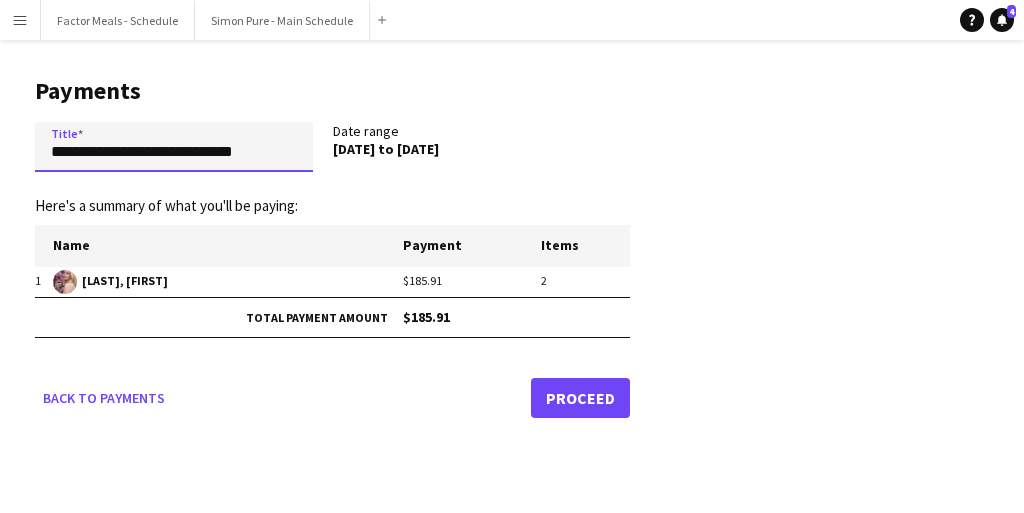 type on "**********" 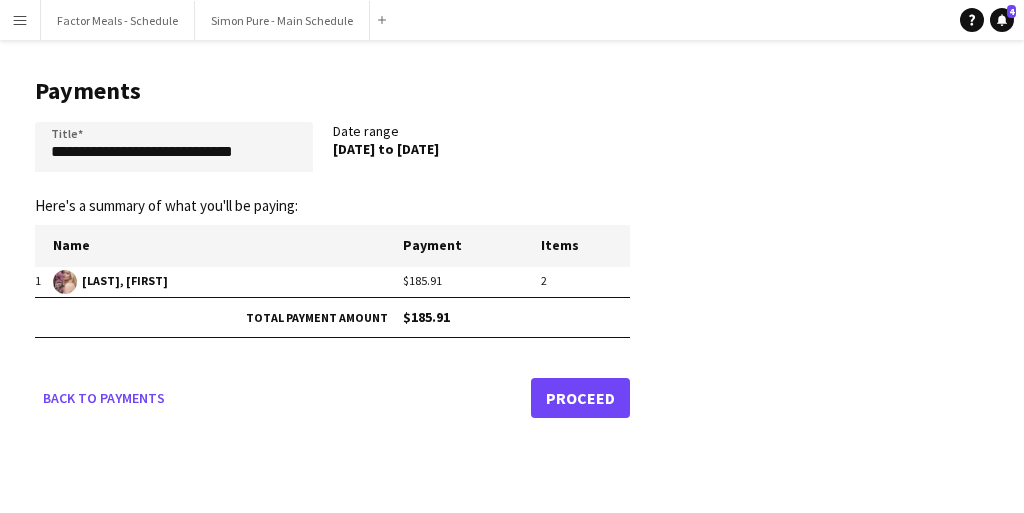 click on "Proceed" 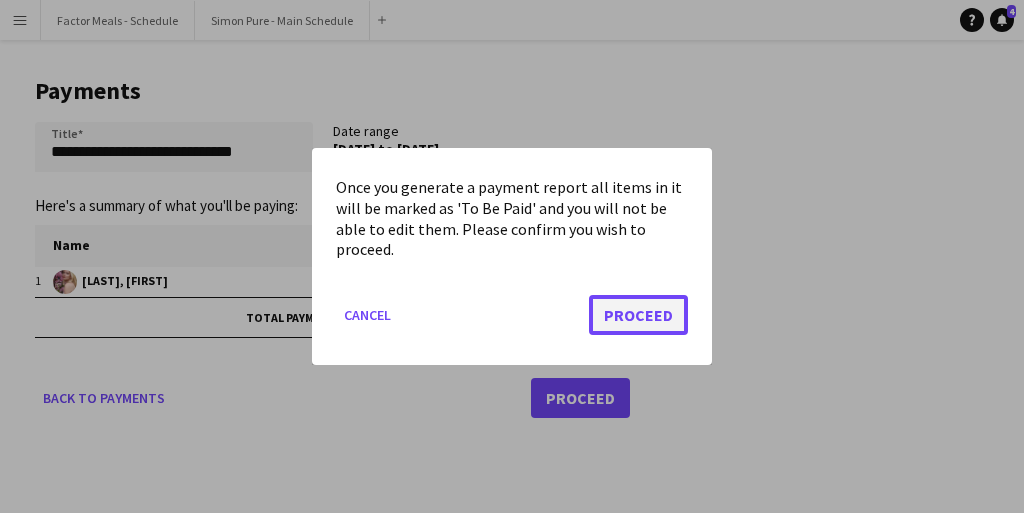 click on "Proceed" 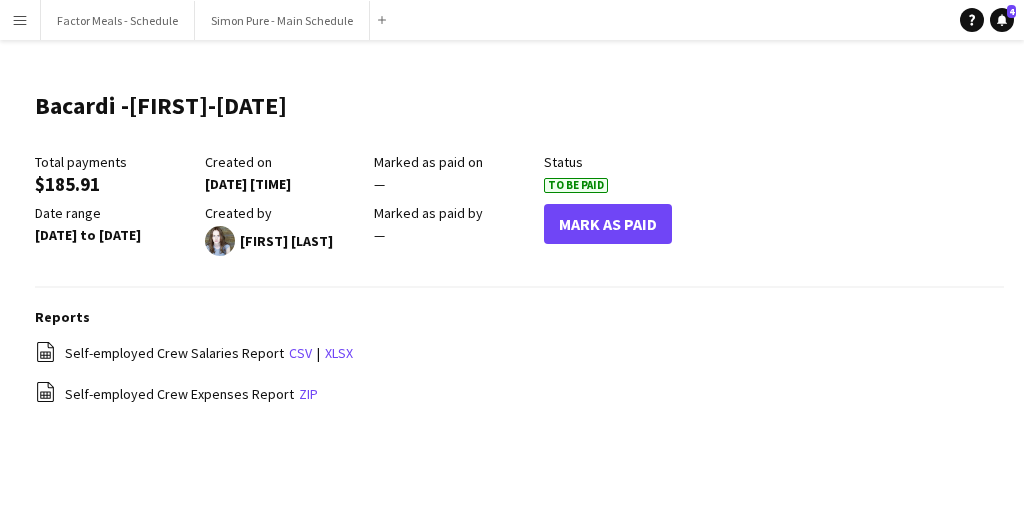 click on "Menu" at bounding box center (20, 20) 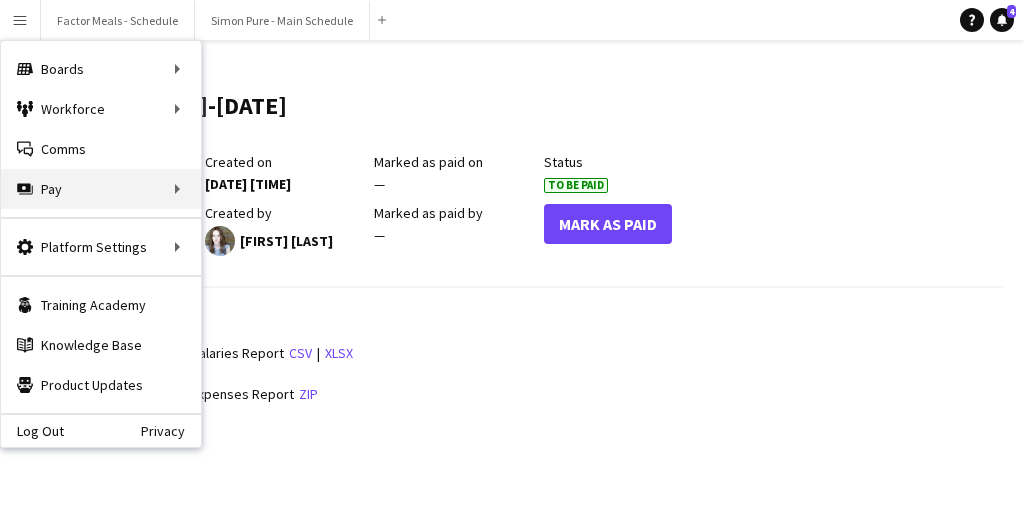 click 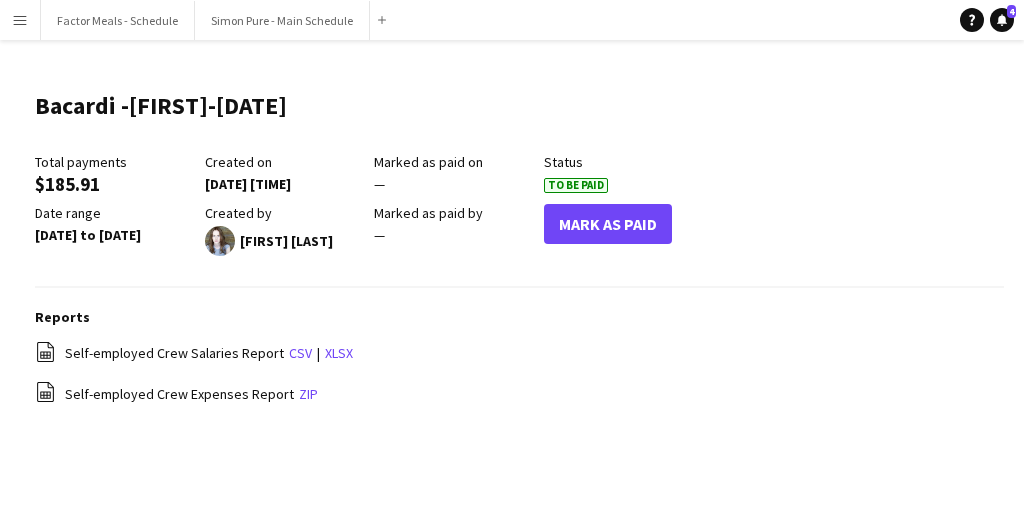 click on "Menu" at bounding box center (20, 20) 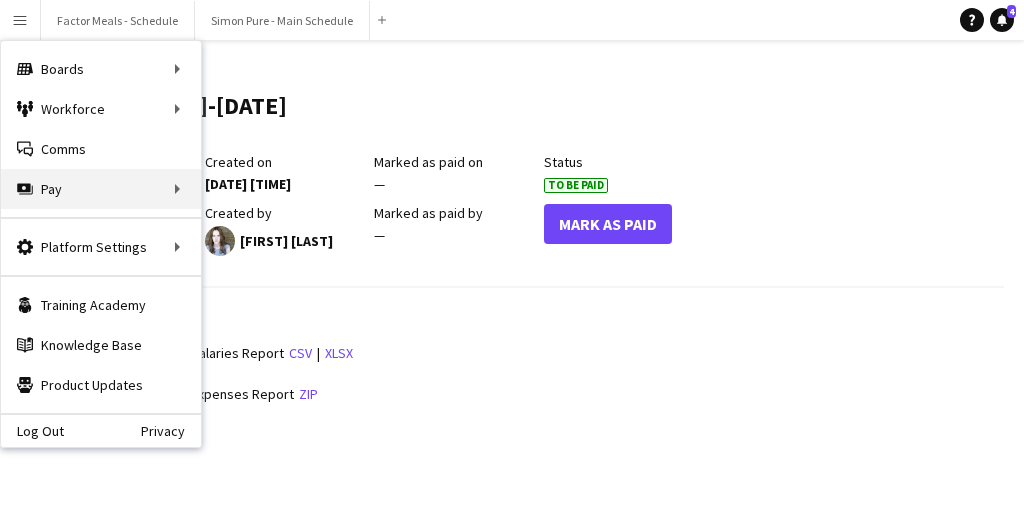 click on "Pay
Pay" at bounding box center [101, 189] 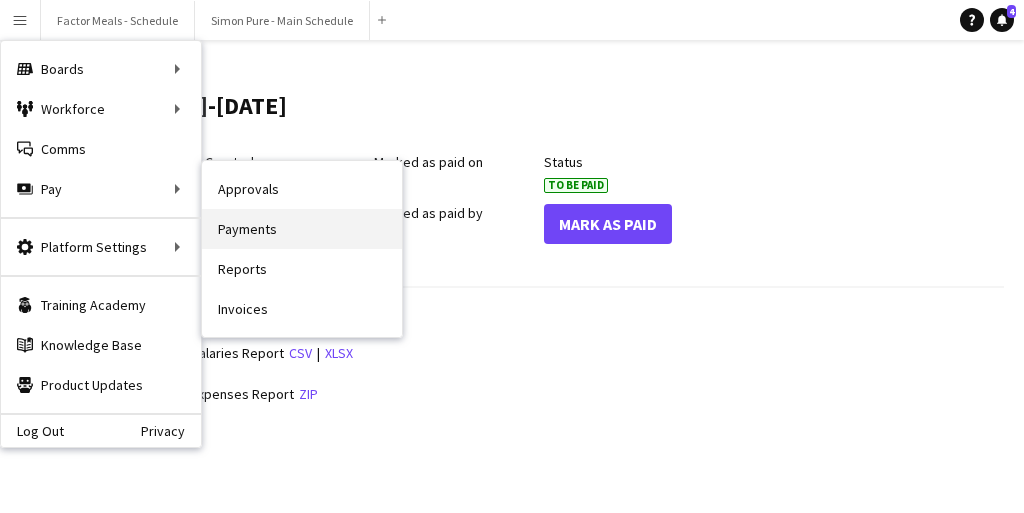 click on "Payments" at bounding box center (302, 229) 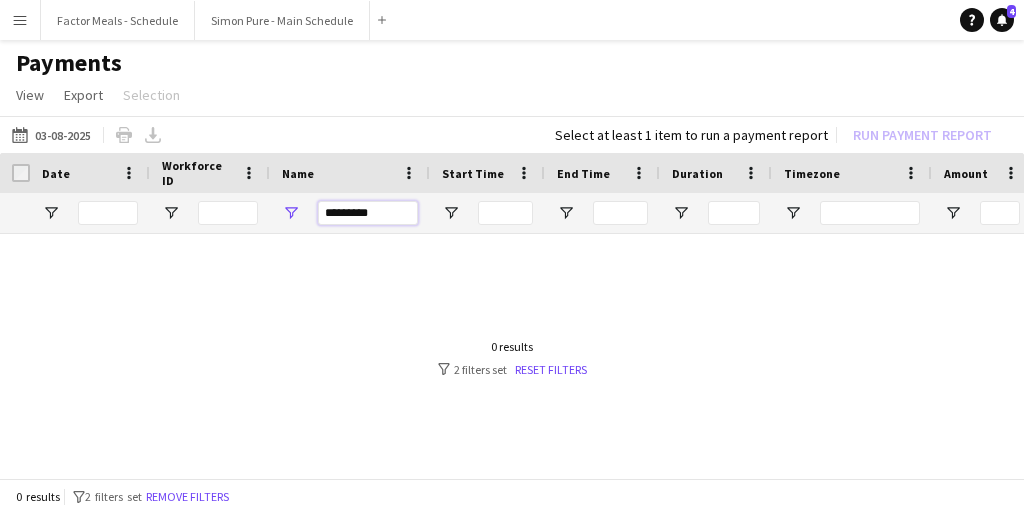drag, startPoint x: 382, startPoint y: 212, endPoint x: 279, endPoint y: 190, distance: 105.32331 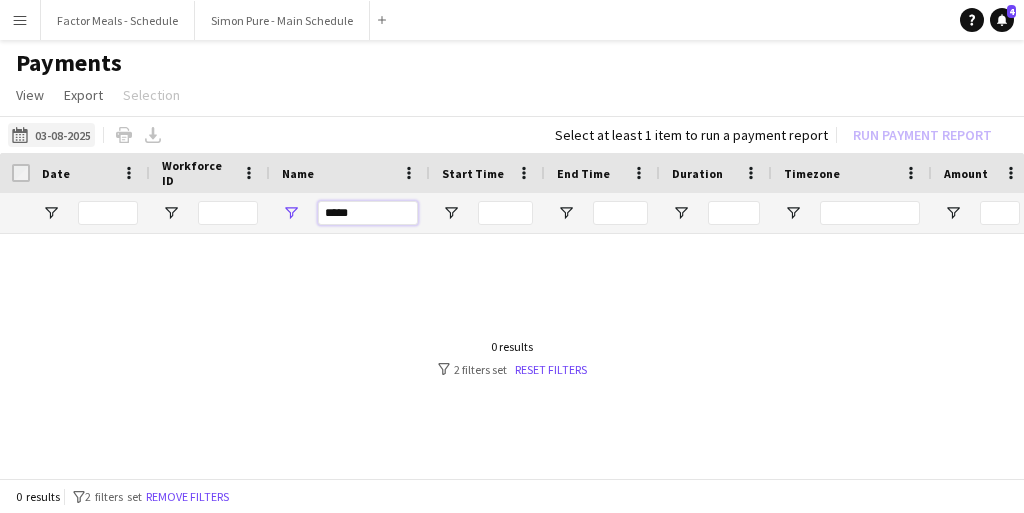type on "*****" 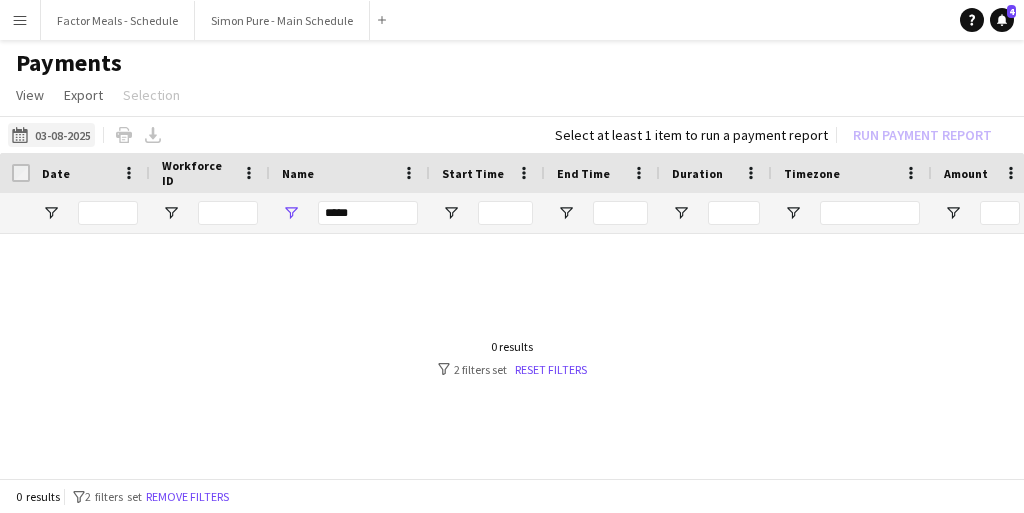 click on "[DATE]
[DATE]" 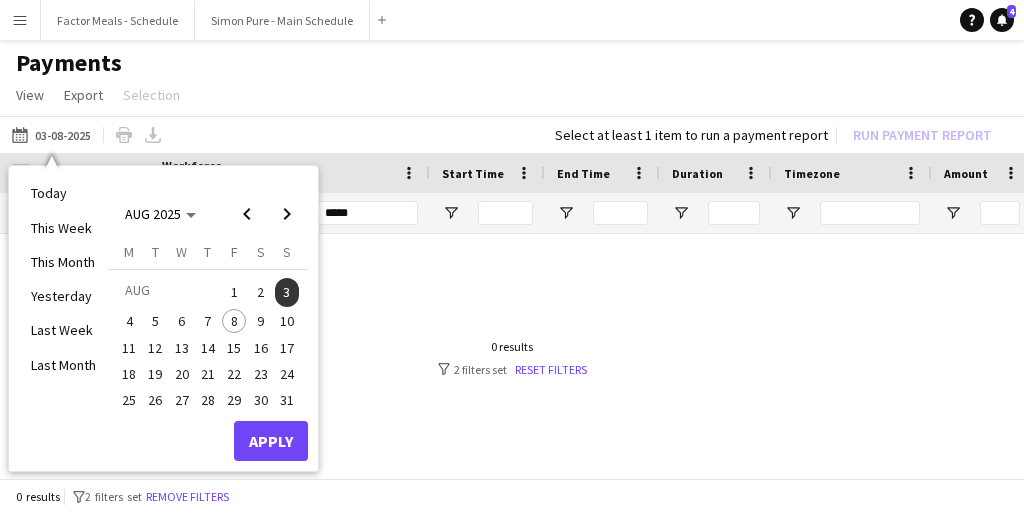 click on "2" at bounding box center (260, 292) 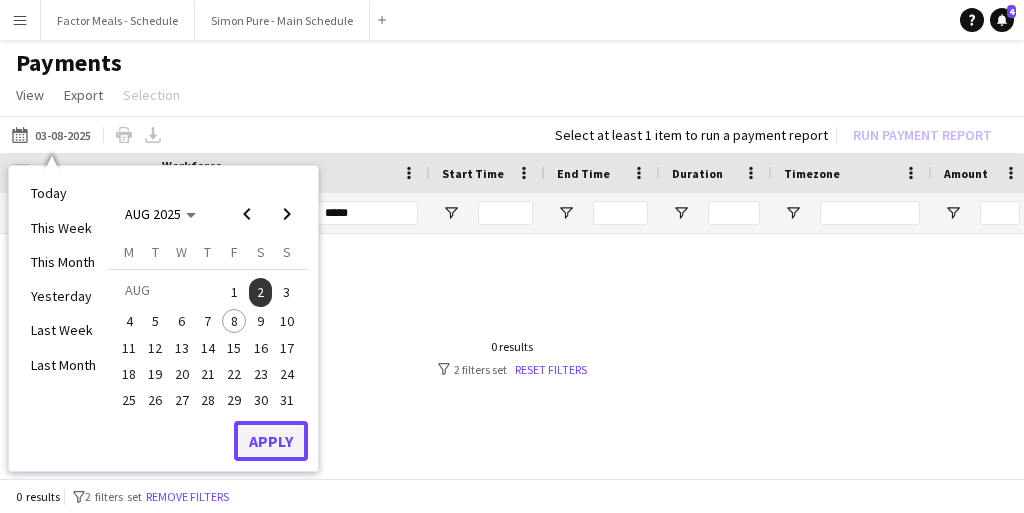 click on "Apply" at bounding box center [271, 441] 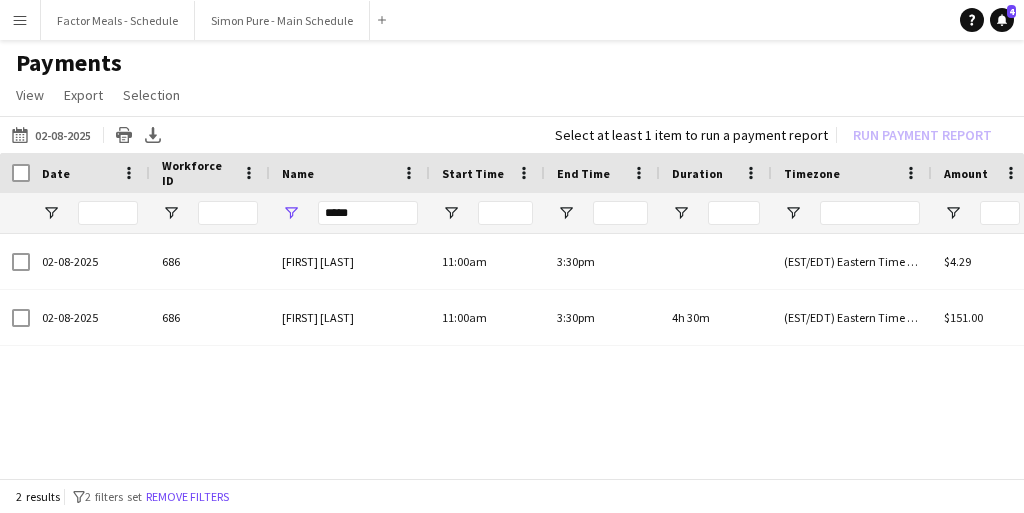 scroll, scrollTop: 0, scrollLeft: 22, axis: horizontal 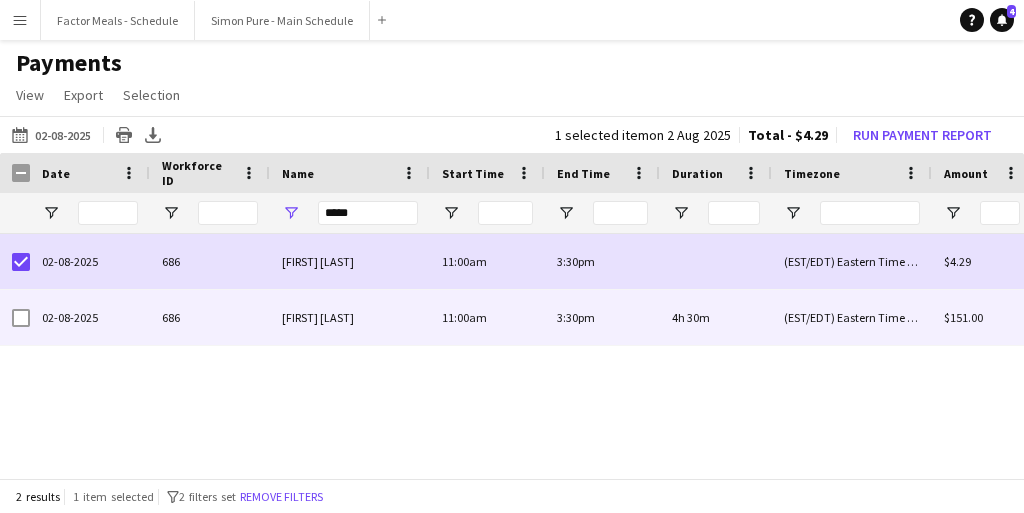 click at bounding box center (21, 318) 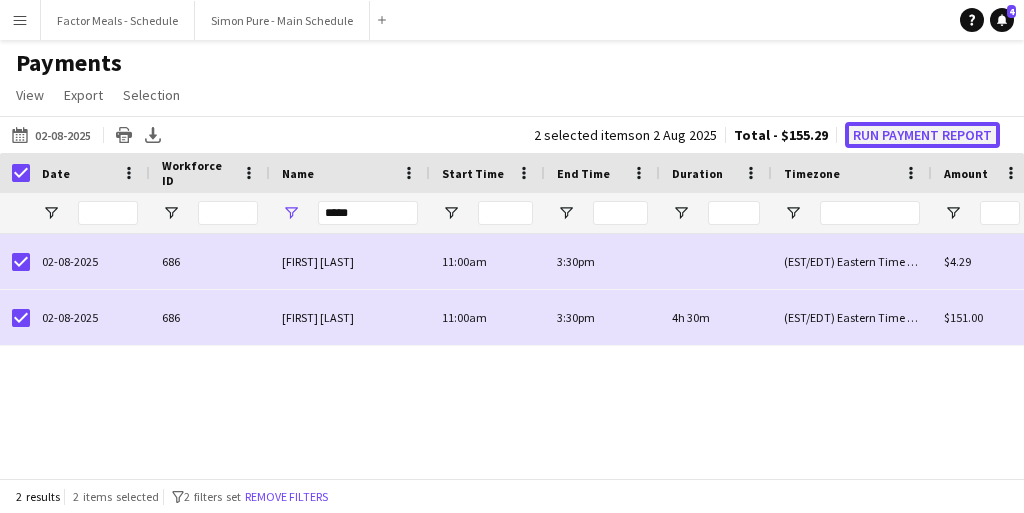 click on "Run Payment Report" 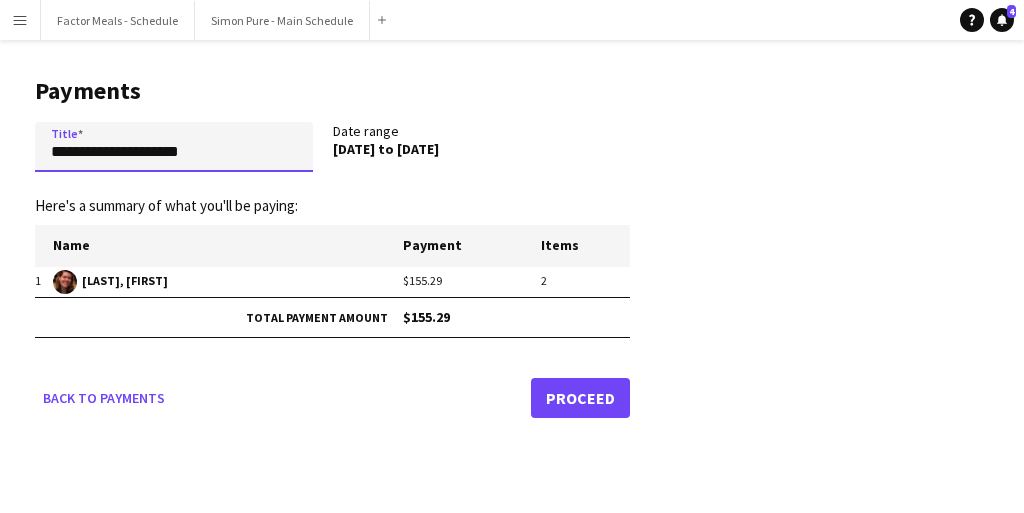 drag, startPoint x: 242, startPoint y: 149, endPoint x: 9, endPoint y: 142, distance: 233.10513 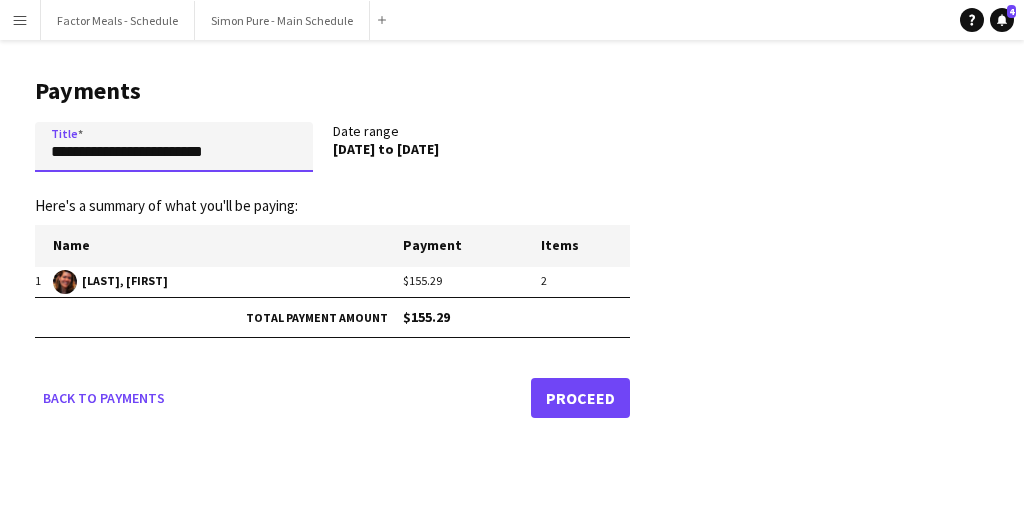 drag, startPoint x: 219, startPoint y: 150, endPoint x: 16, endPoint y: 152, distance: 203.00986 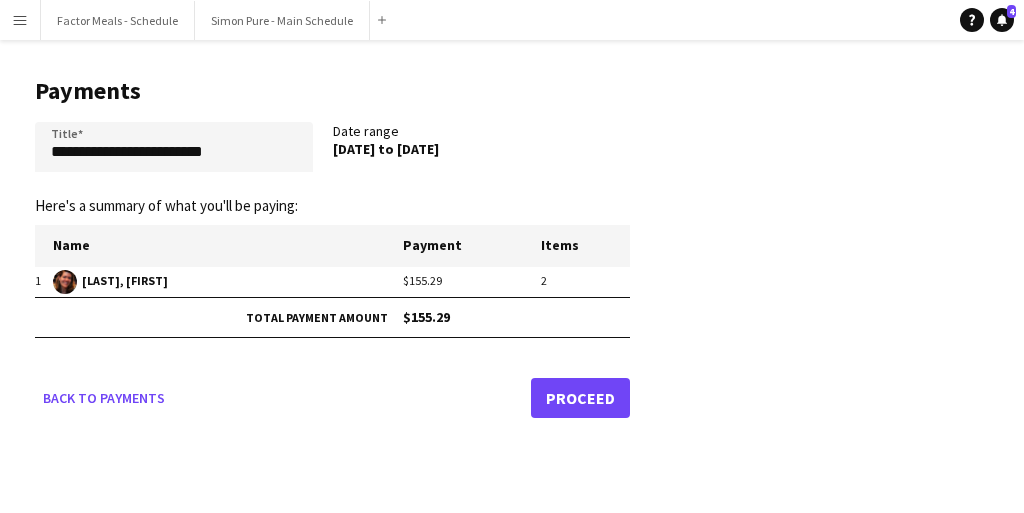 click on "Proceed" 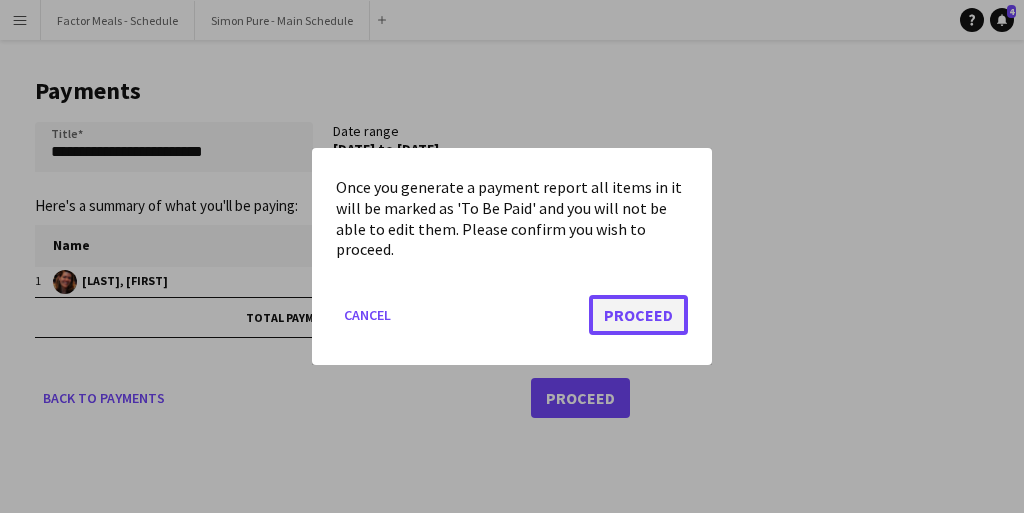 click on "Proceed" 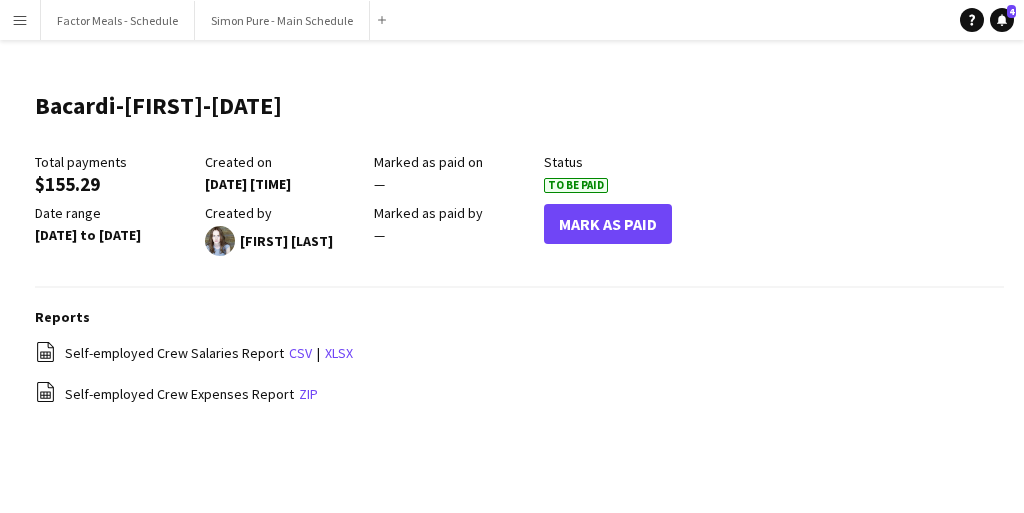 click on "Menu" at bounding box center (20, 20) 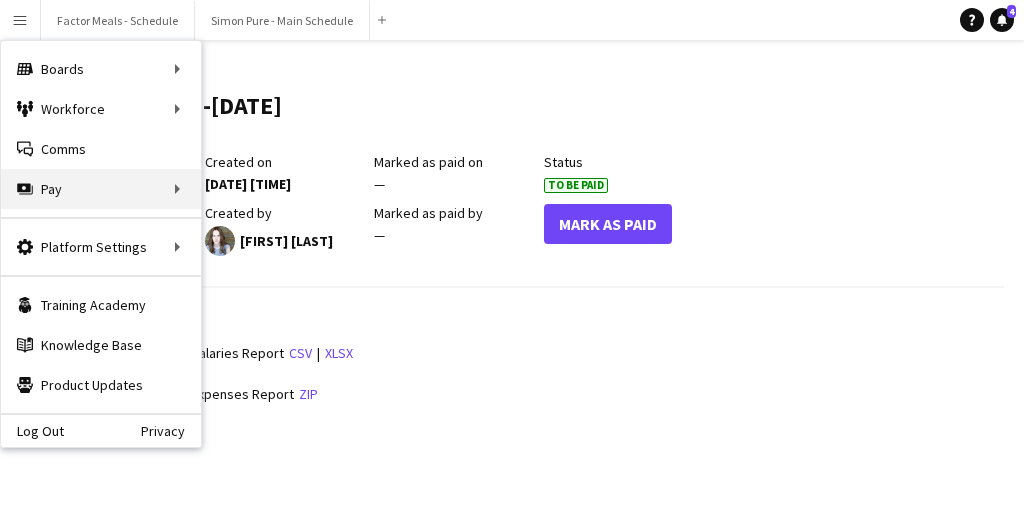 click on "Pay
Pay" at bounding box center [101, 189] 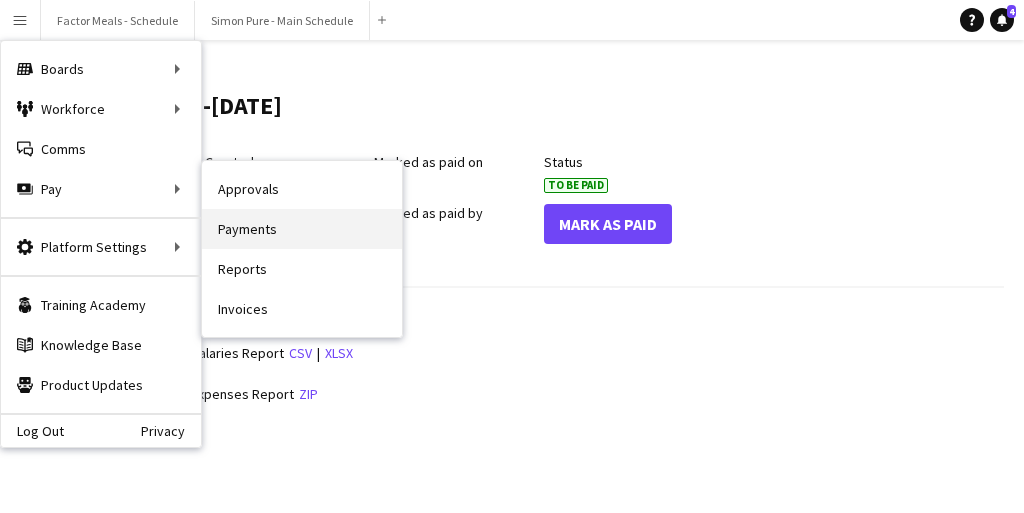 click on "Payments" at bounding box center [302, 229] 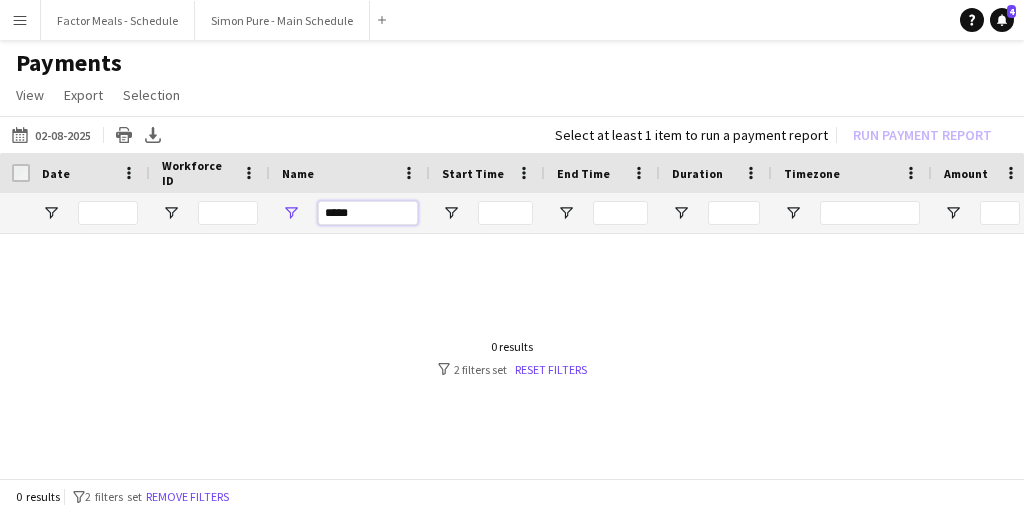 click on "*****" at bounding box center [368, 213] 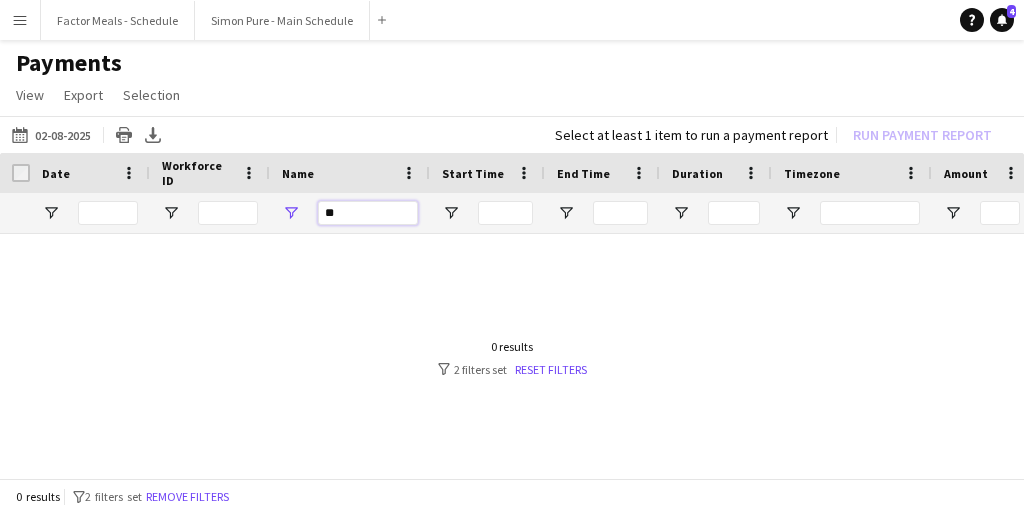 type on "*" 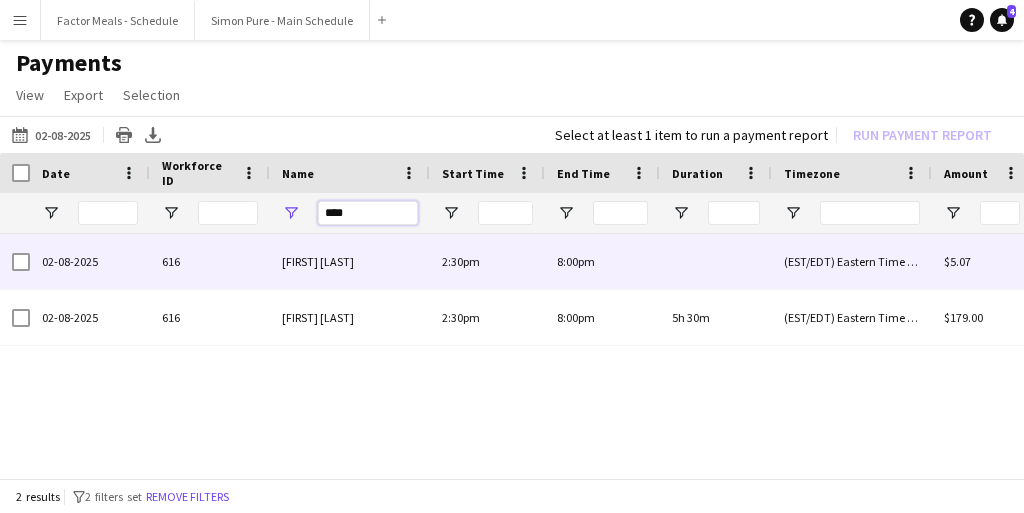 type on "****" 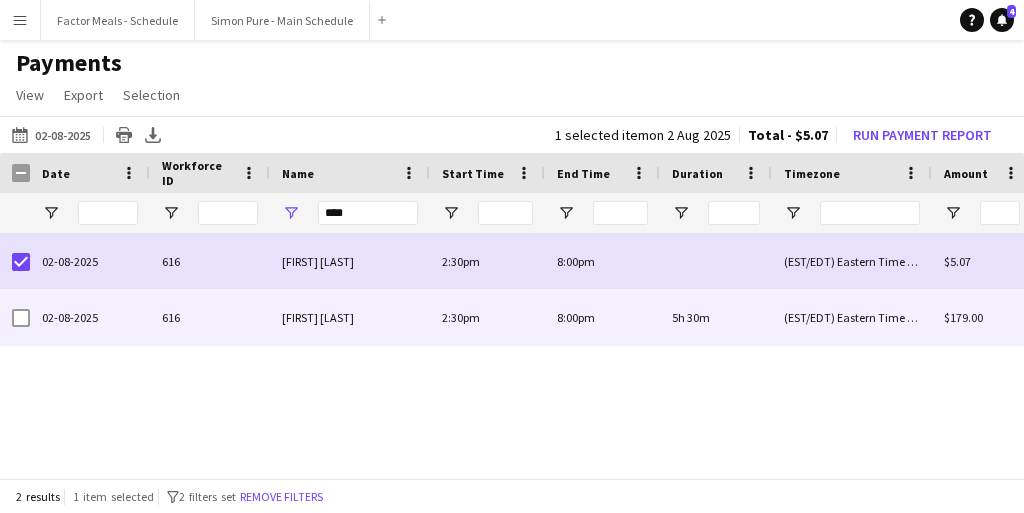 click at bounding box center [21, 318] 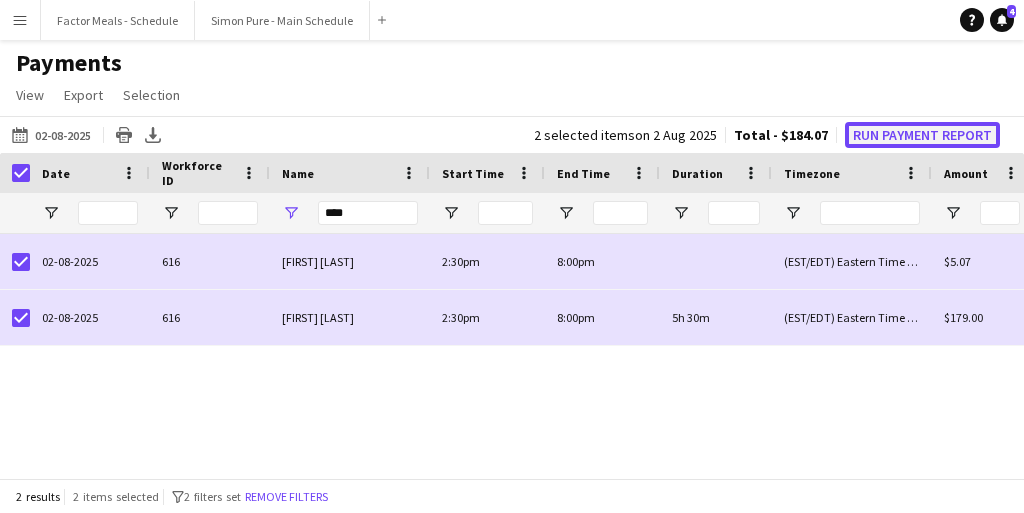 click on "Run Payment Report" 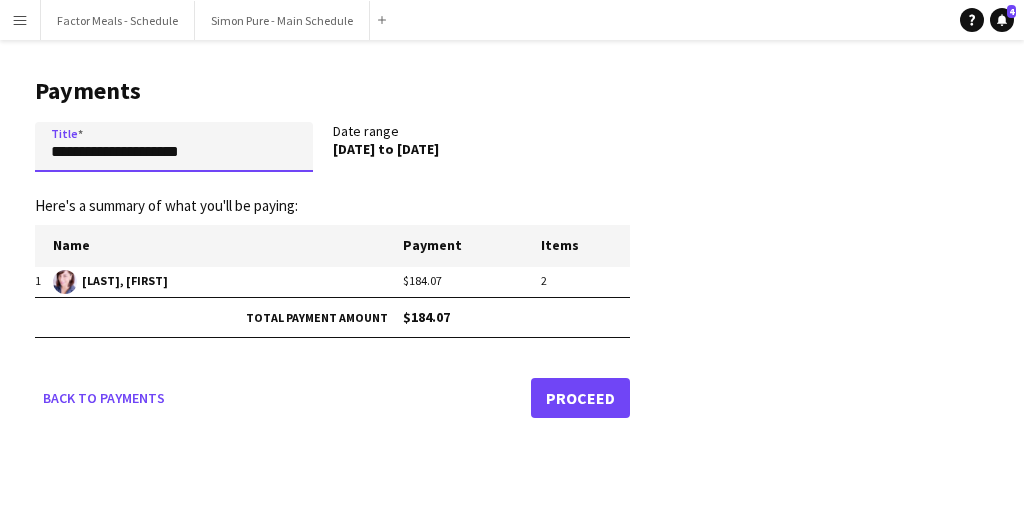 click on "**********" at bounding box center (174, 147) 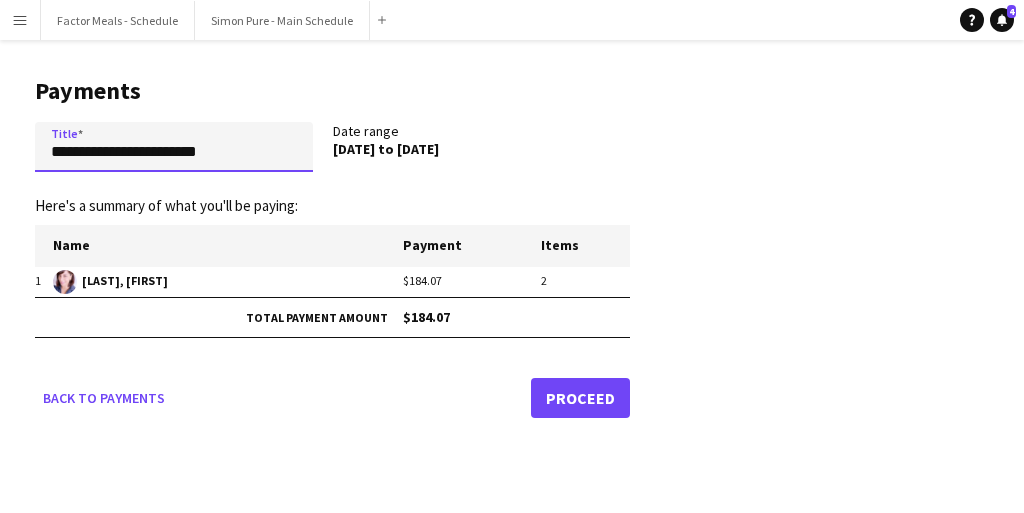 drag, startPoint x: 225, startPoint y: 149, endPoint x: 18, endPoint y: 144, distance: 207.06038 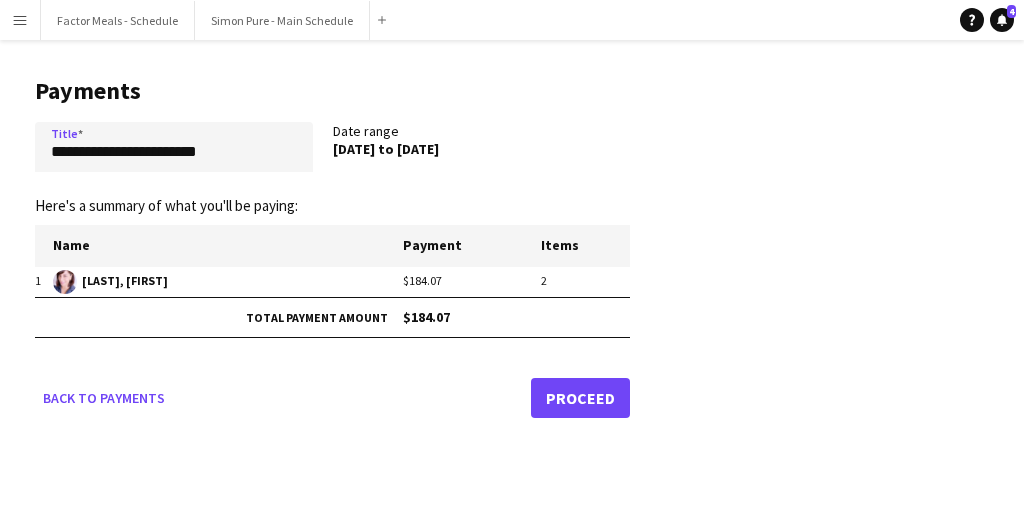 click on "Proceed" 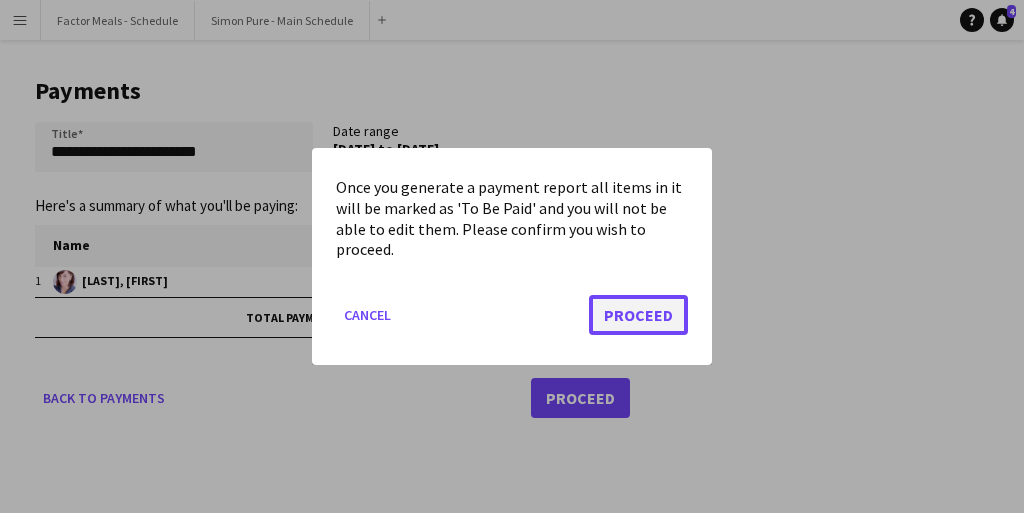 click on "Proceed" 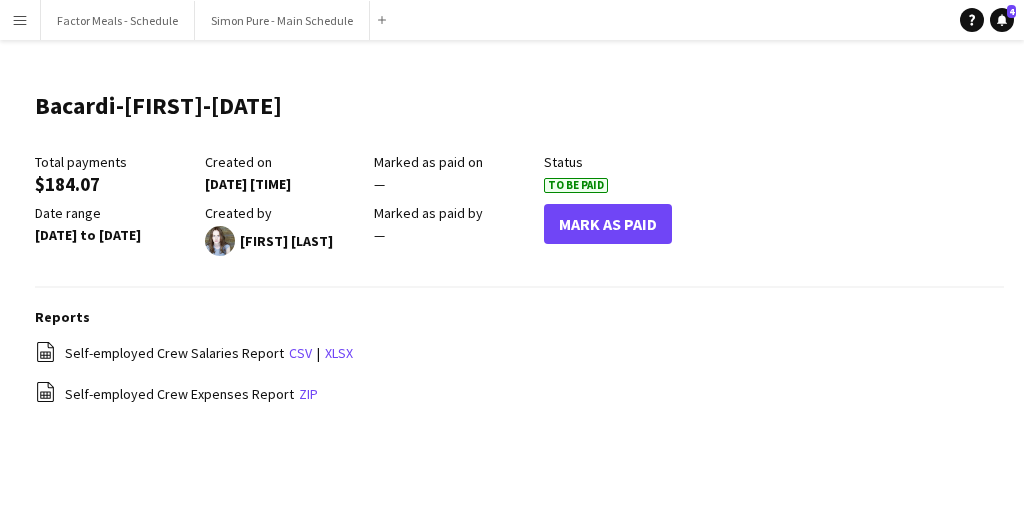 click on "Menu" at bounding box center (20, 20) 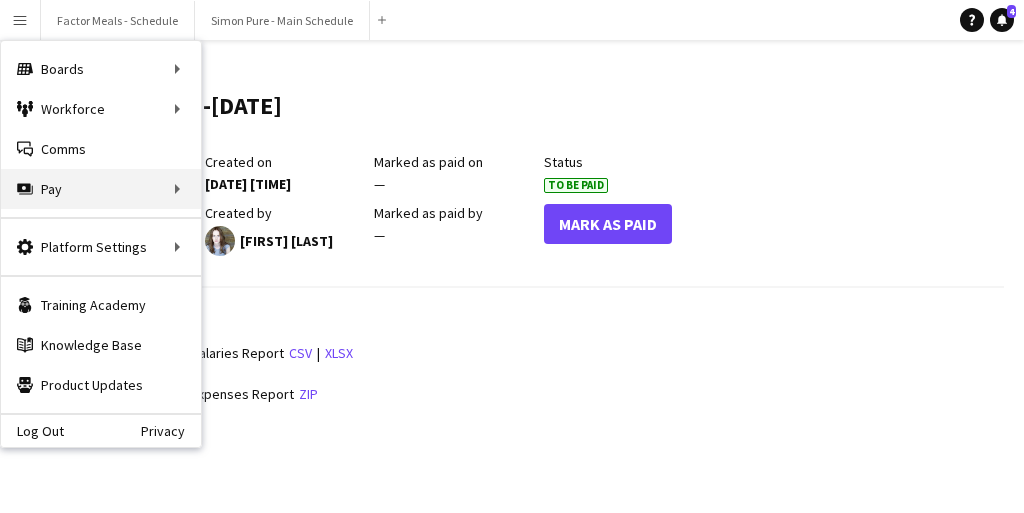 click on "Pay
Pay" at bounding box center [101, 189] 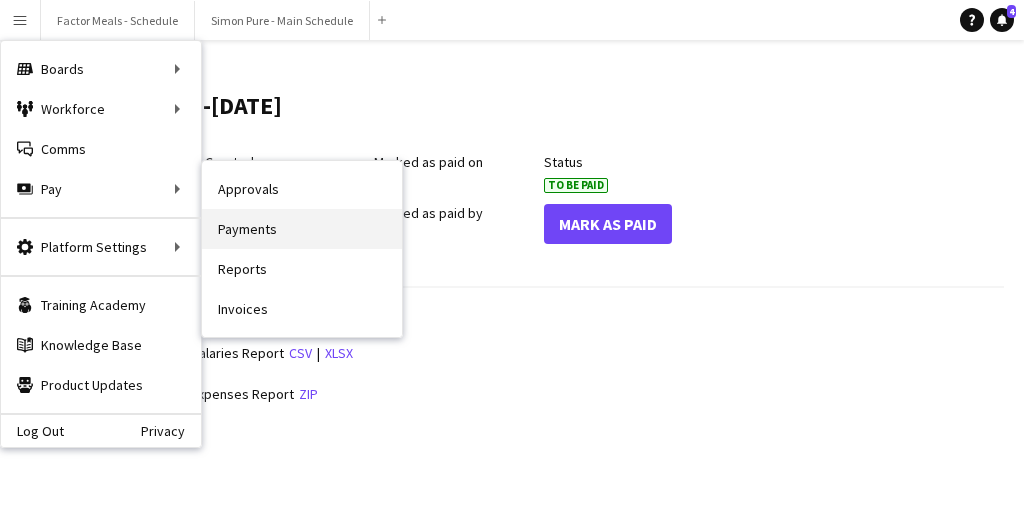 click on "Payments" at bounding box center (302, 229) 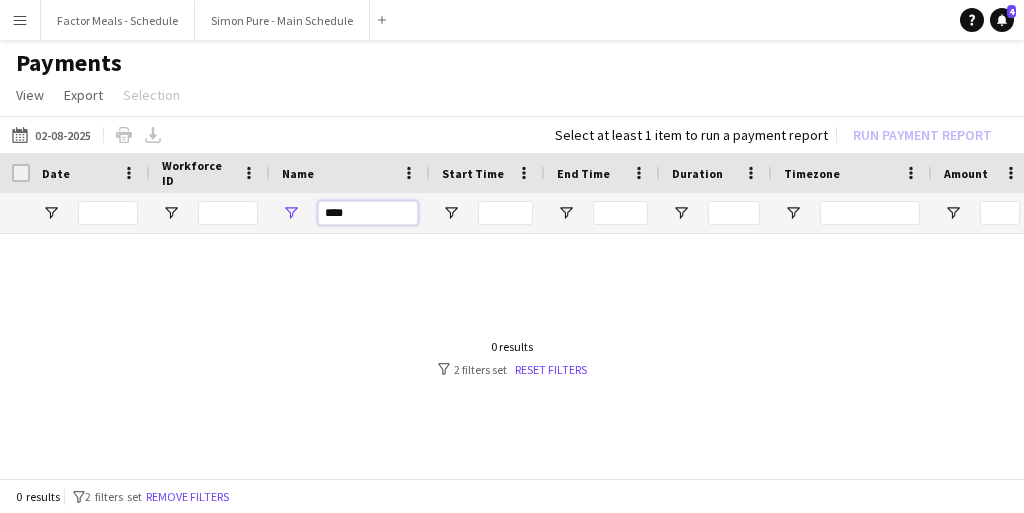 drag, startPoint x: 348, startPoint y: 217, endPoint x: 305, endPoint y: 216, distance: 43.011627 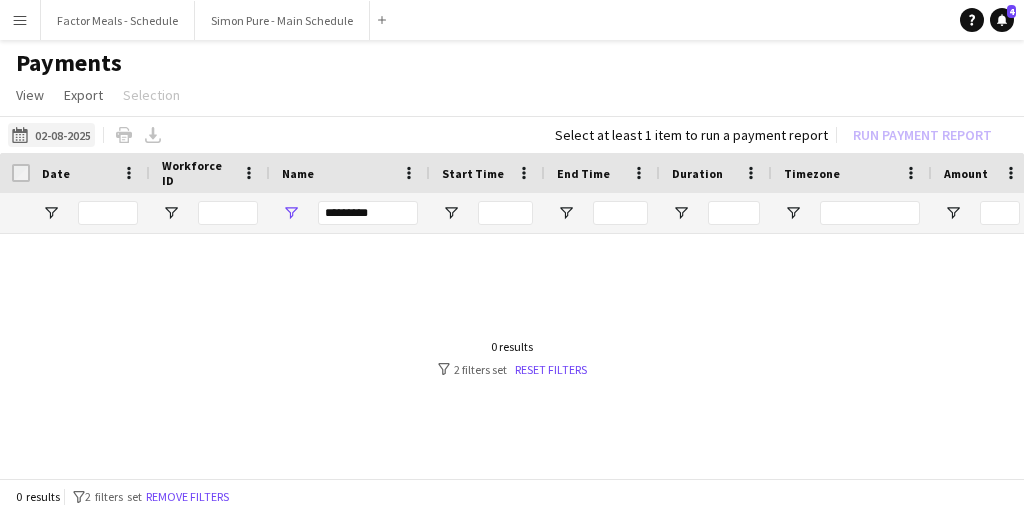 click on "[DATE]
[DATE]" 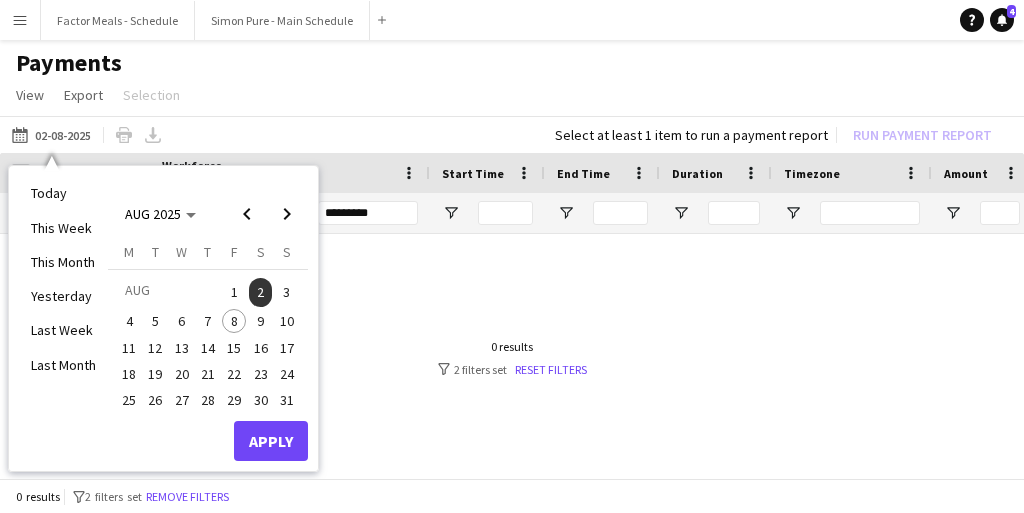 click on "3" at bounding box center [287, 292] 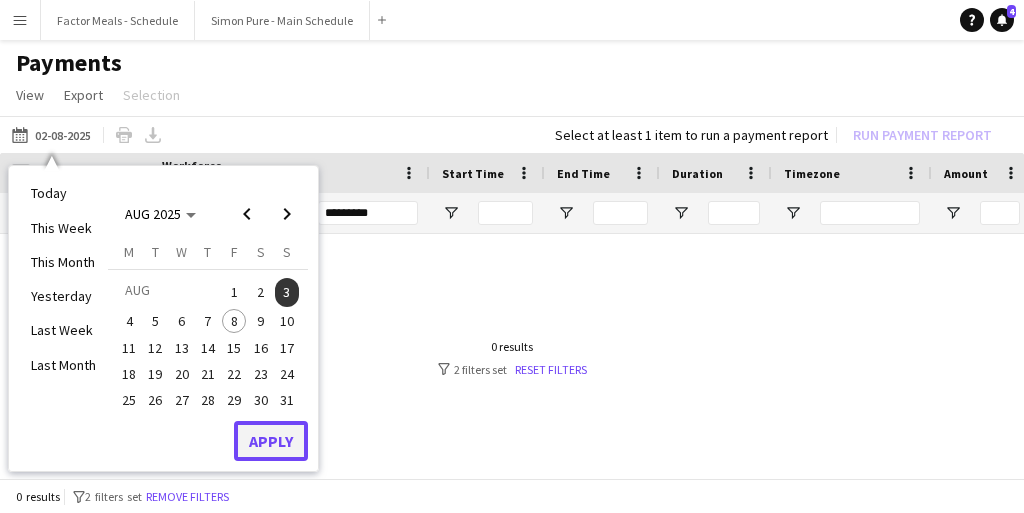 click on "Apply" at bounding box center [271, 441] 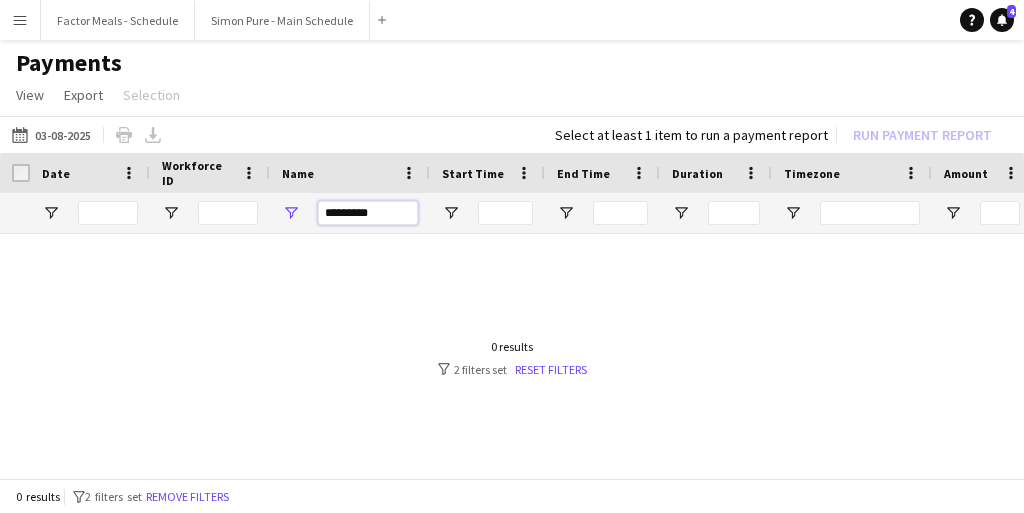 drag, startPoint x: 393, startPoint y: 215, endPoint x: 262, endPoint y: 209, distance: 131.13733 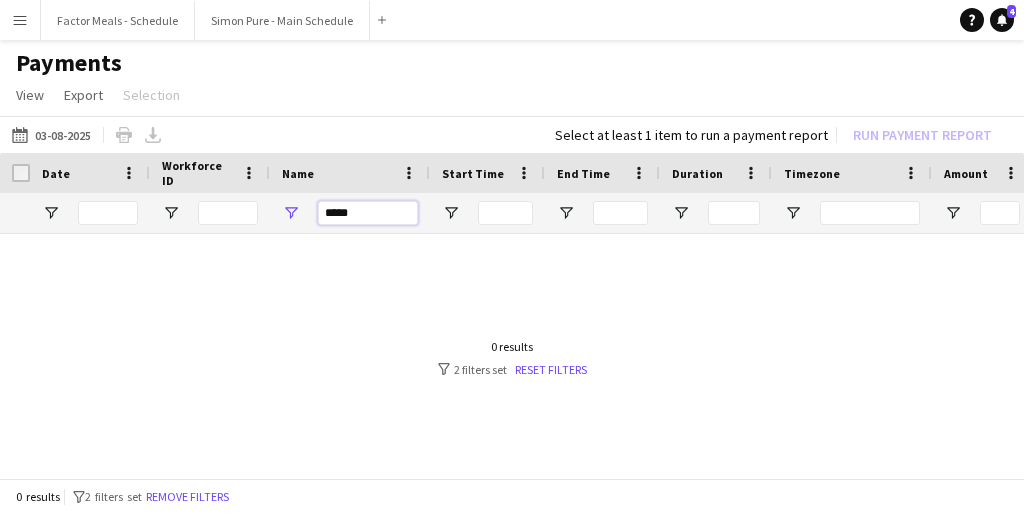 type on "*****" 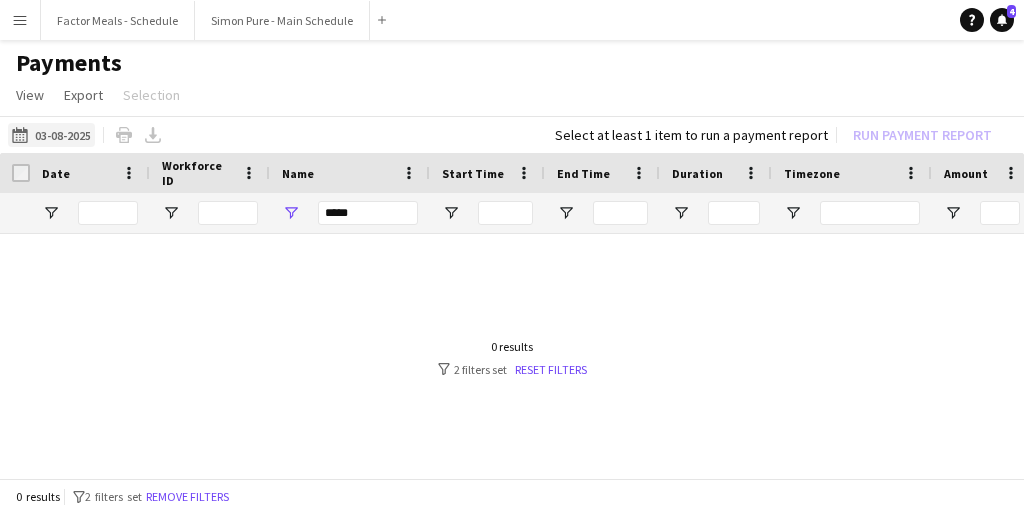 click on "[DATE]
[DATE]" 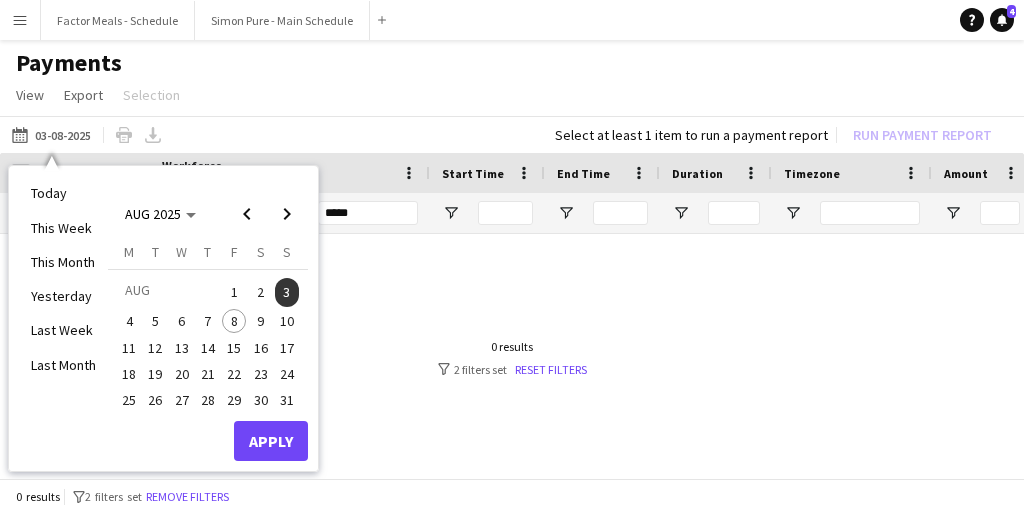 click on "2" at bounding box center (261, 292) 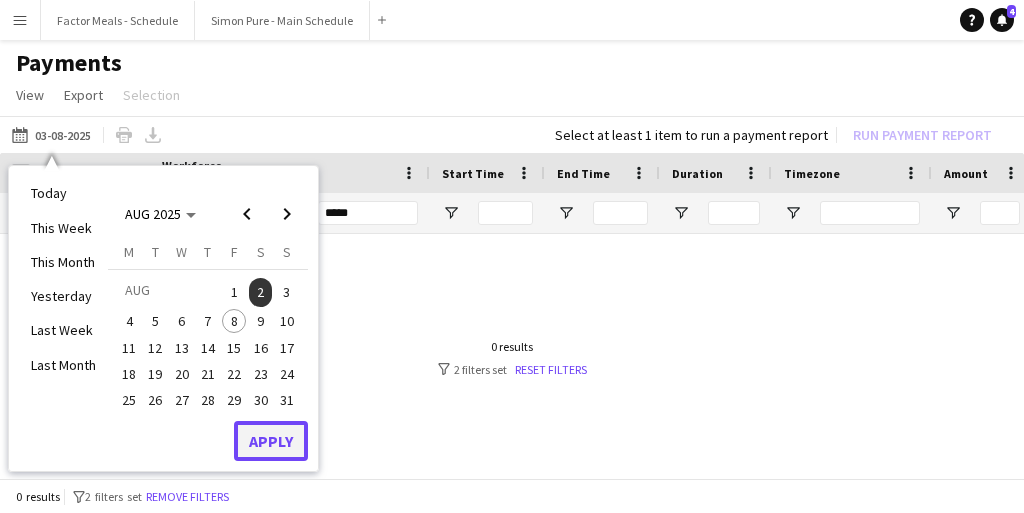 click on "Apply" at bounding box center (271, 441) 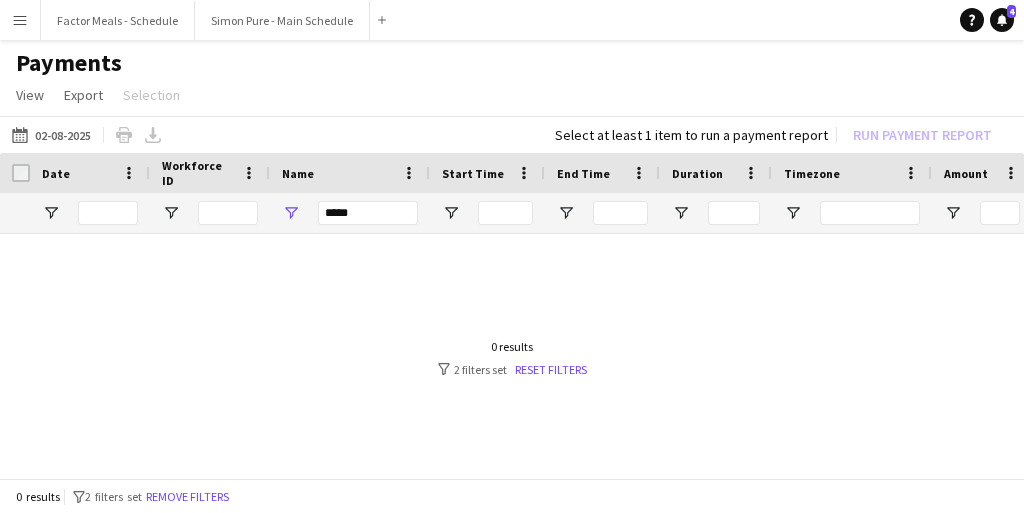 click on "Menu" at bounding box center [20, 20] 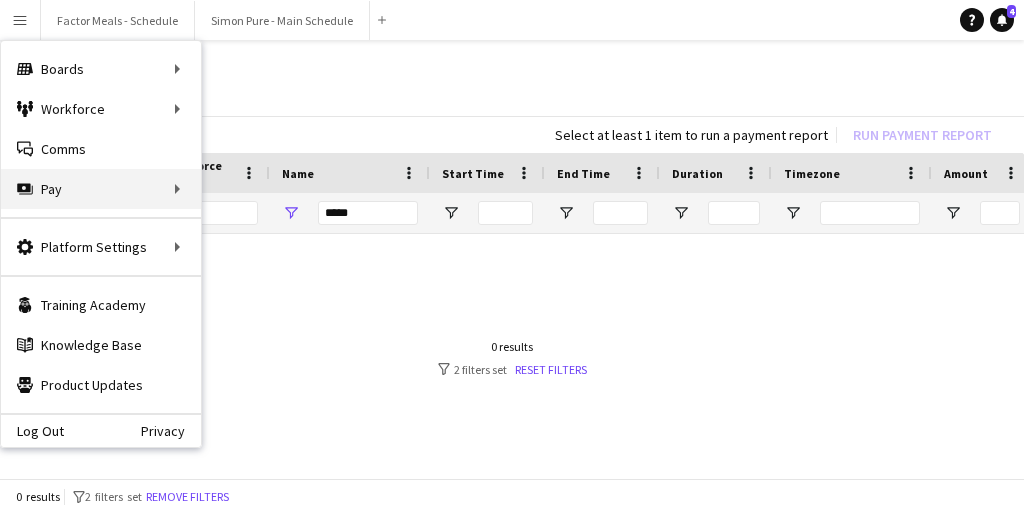 click on "Pay
Pay" at bounding box center (101, 189) 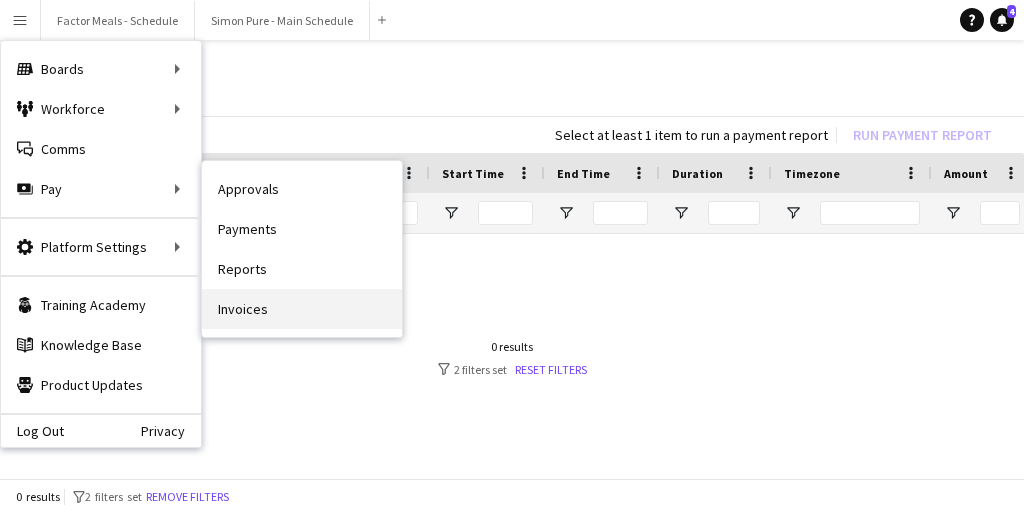 click on "Invoices" at bounding box center [302, 309] 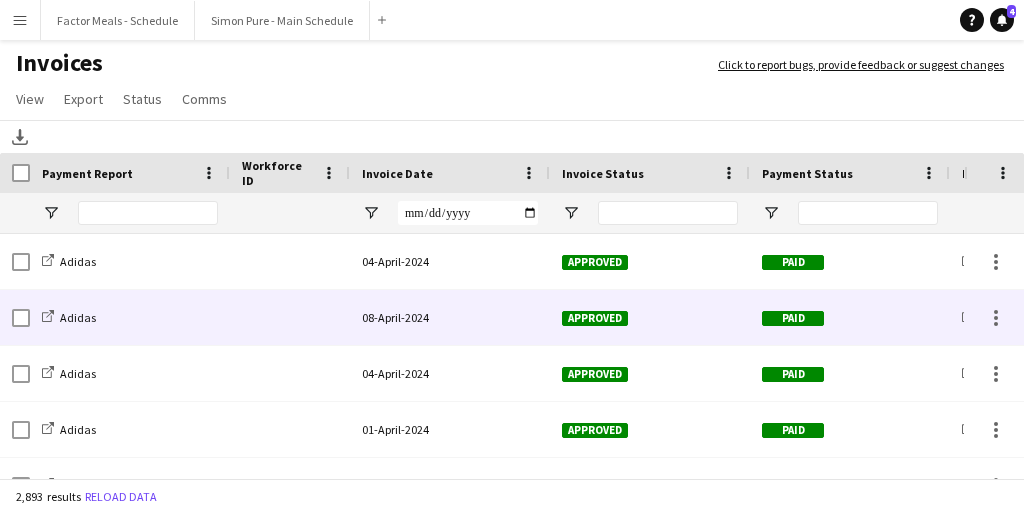 scroll, scrollTop: 25, scrollLeft: 0, axis: vertical 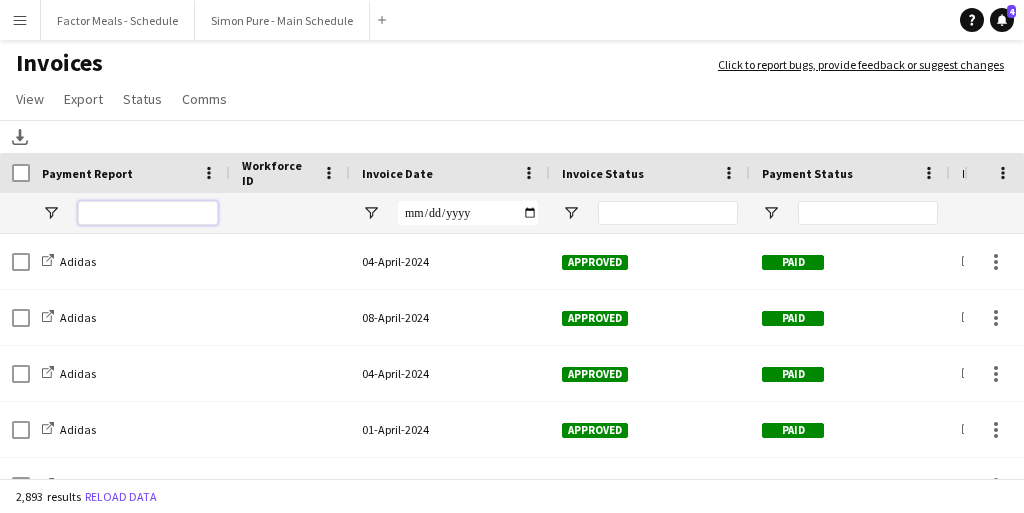 click at bounding box center [148, 213] 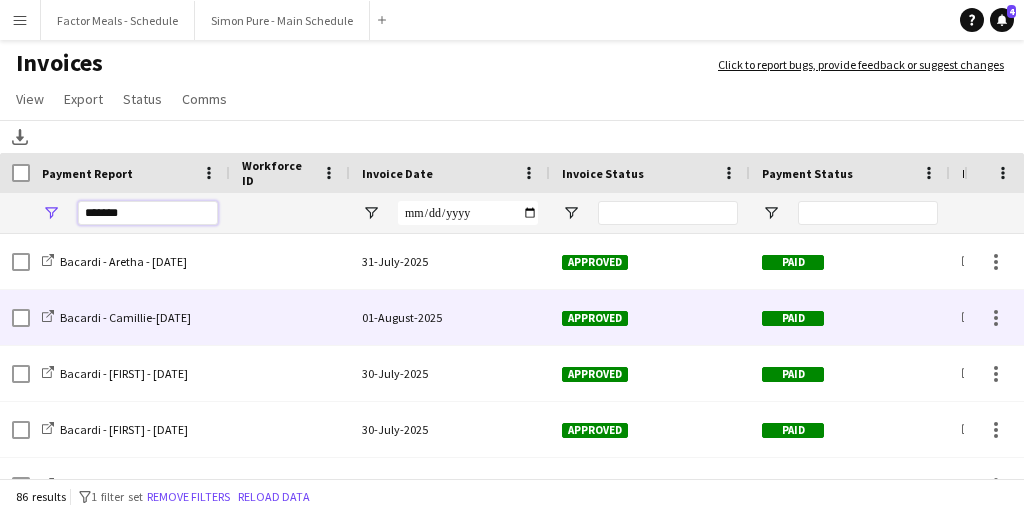 scroll, scrollTop: 0, scrollLeft: 459, axis: horizontal 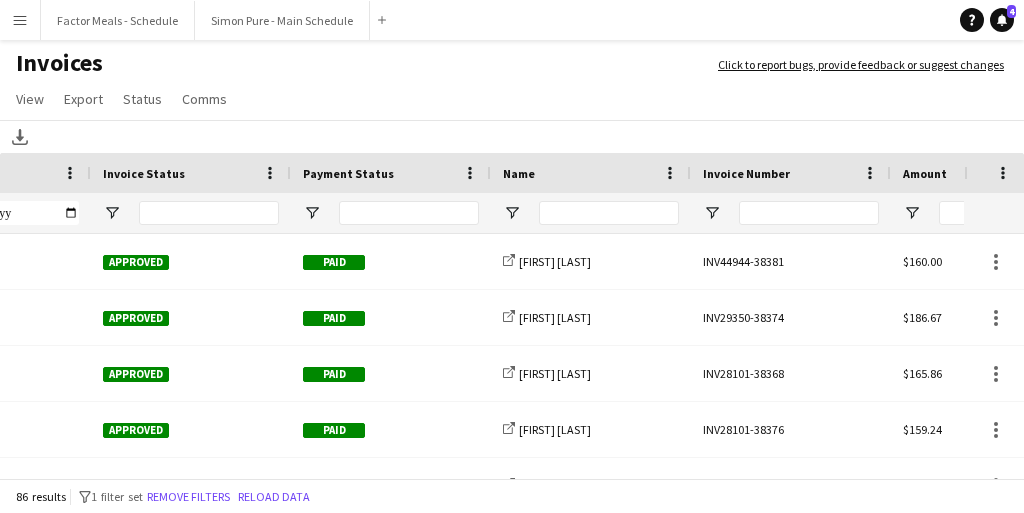 type on "*******" 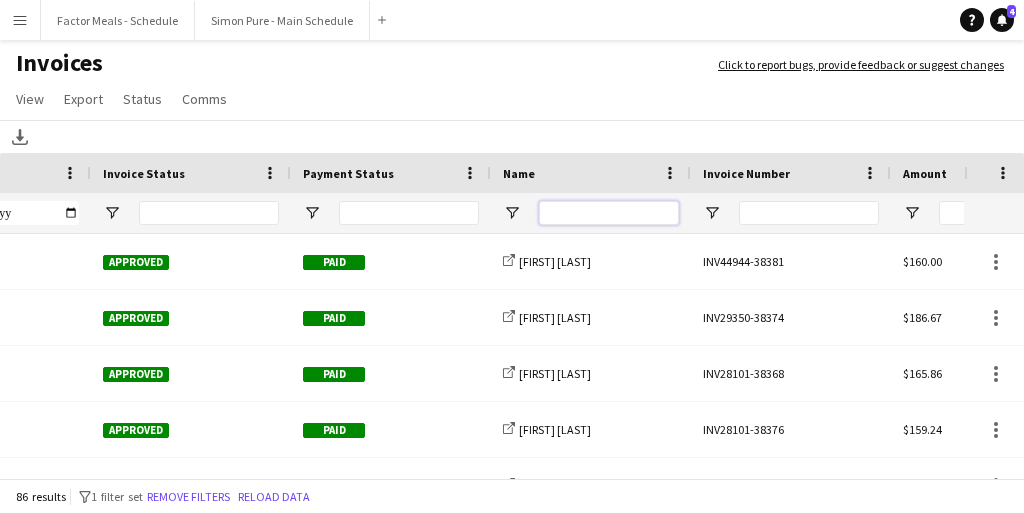 click at bounding box center (609, 213) 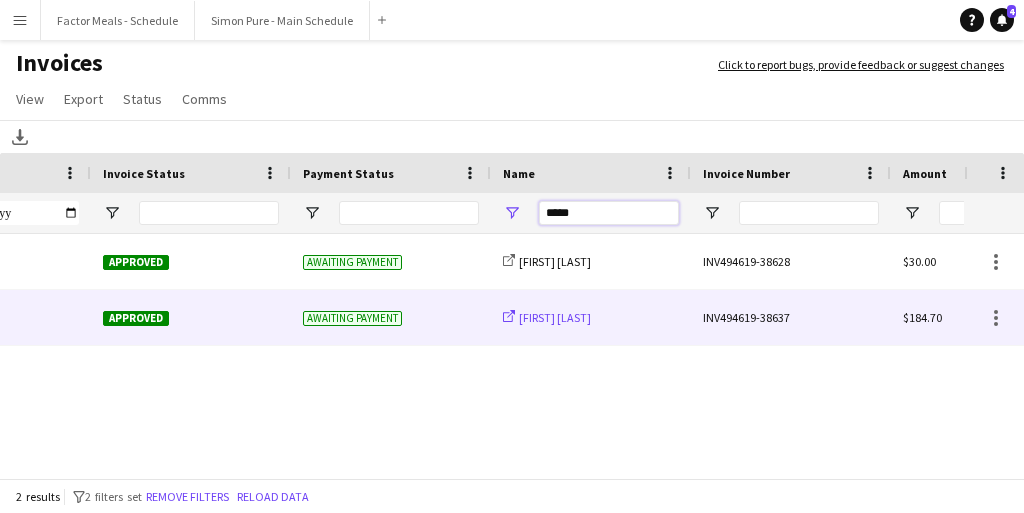 scroll, scrollTop: 0, scrollLeft: 411, axis: horizontal 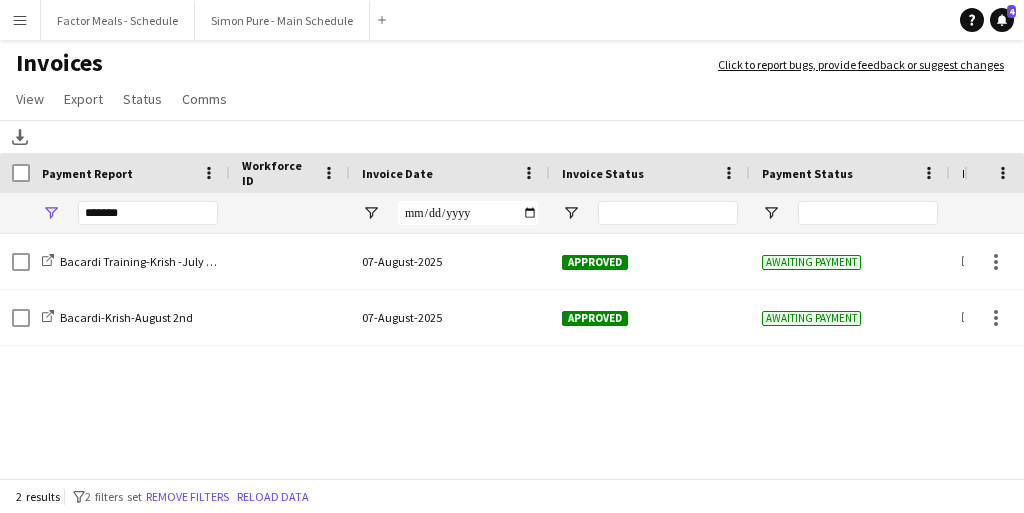 type on "*****" 